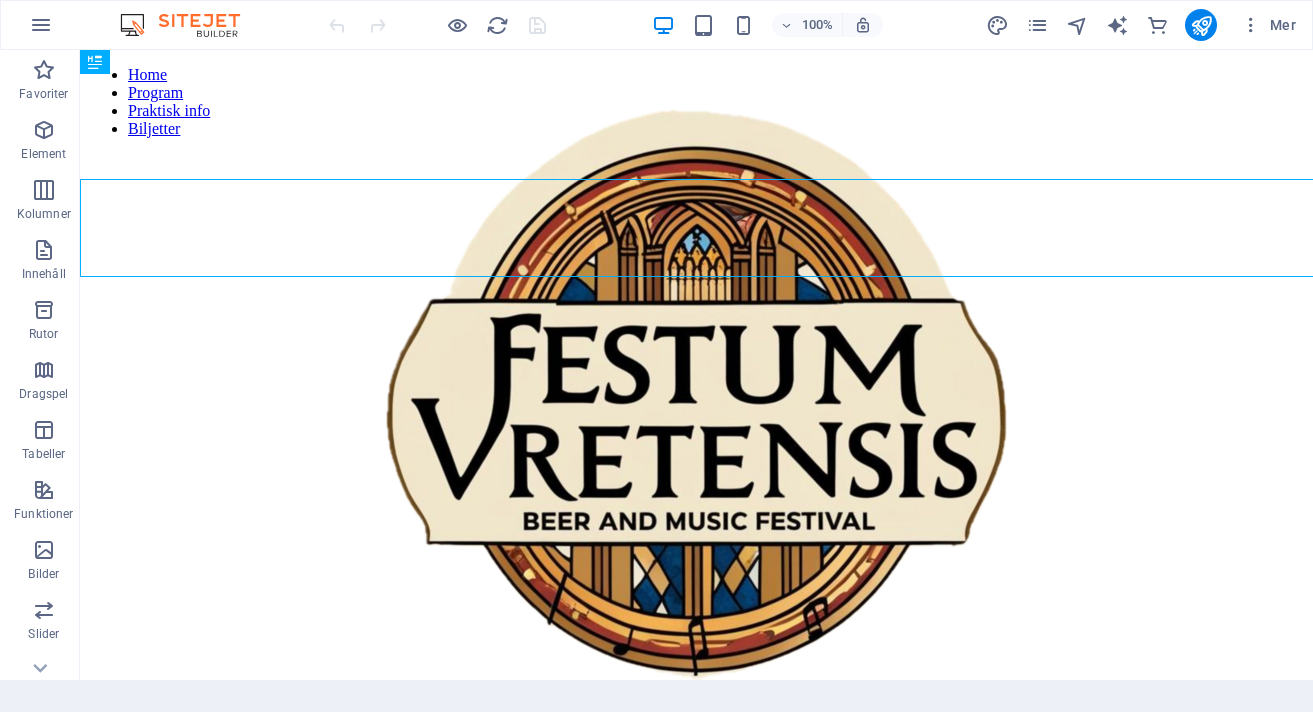 scroll, scrollTop: 0, scrollLeft: 0, axis: both 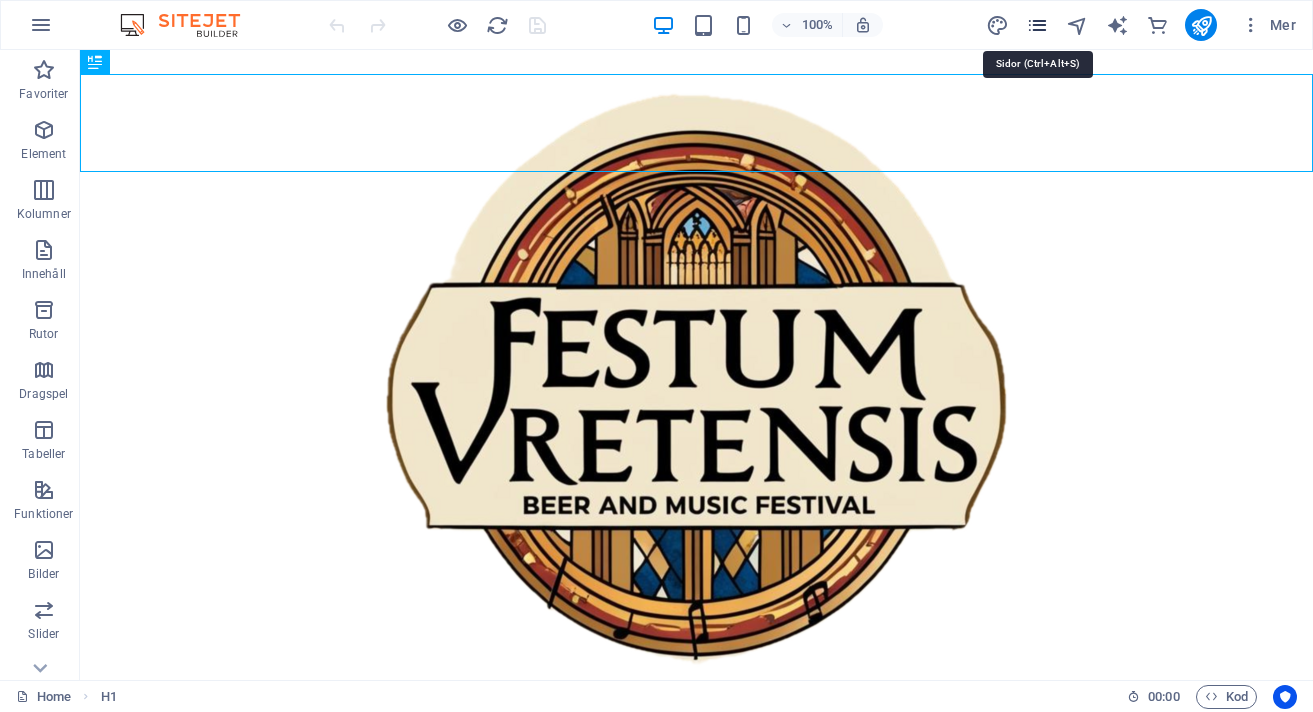 click at bounding box center [1037, 25] 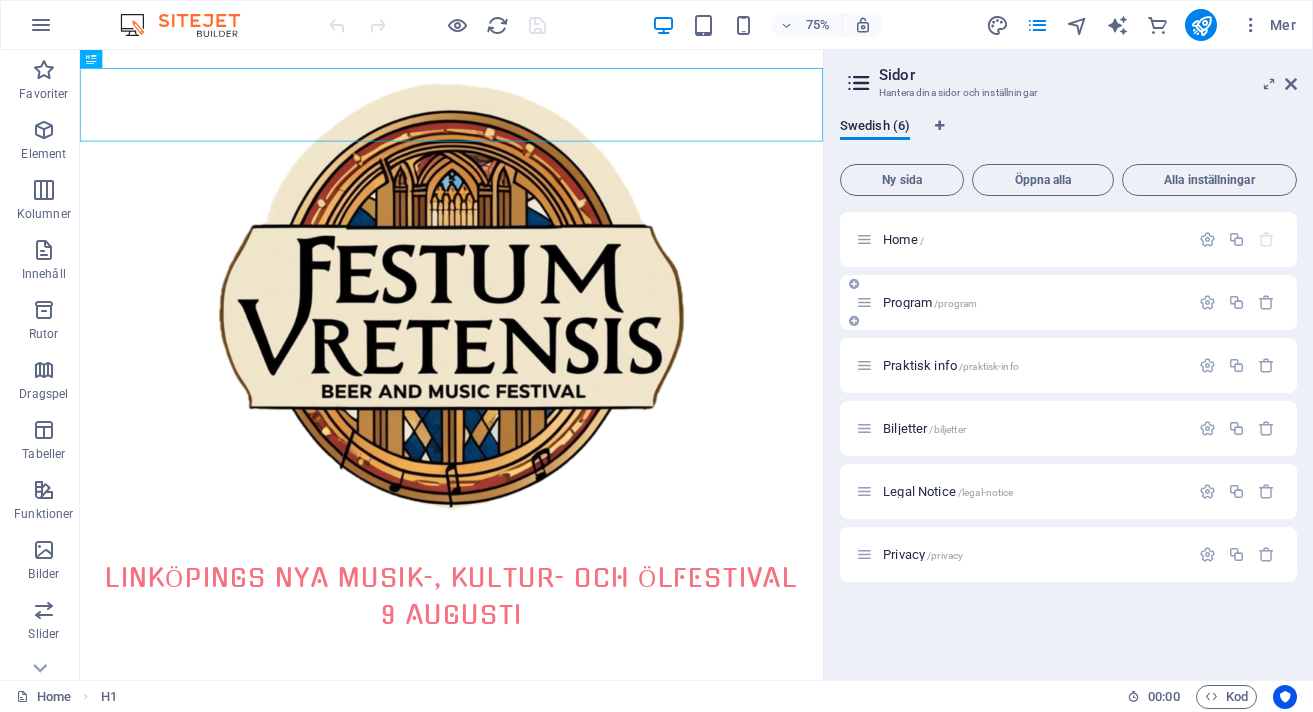 click on "Program /program" at bounding box center [930, 302] 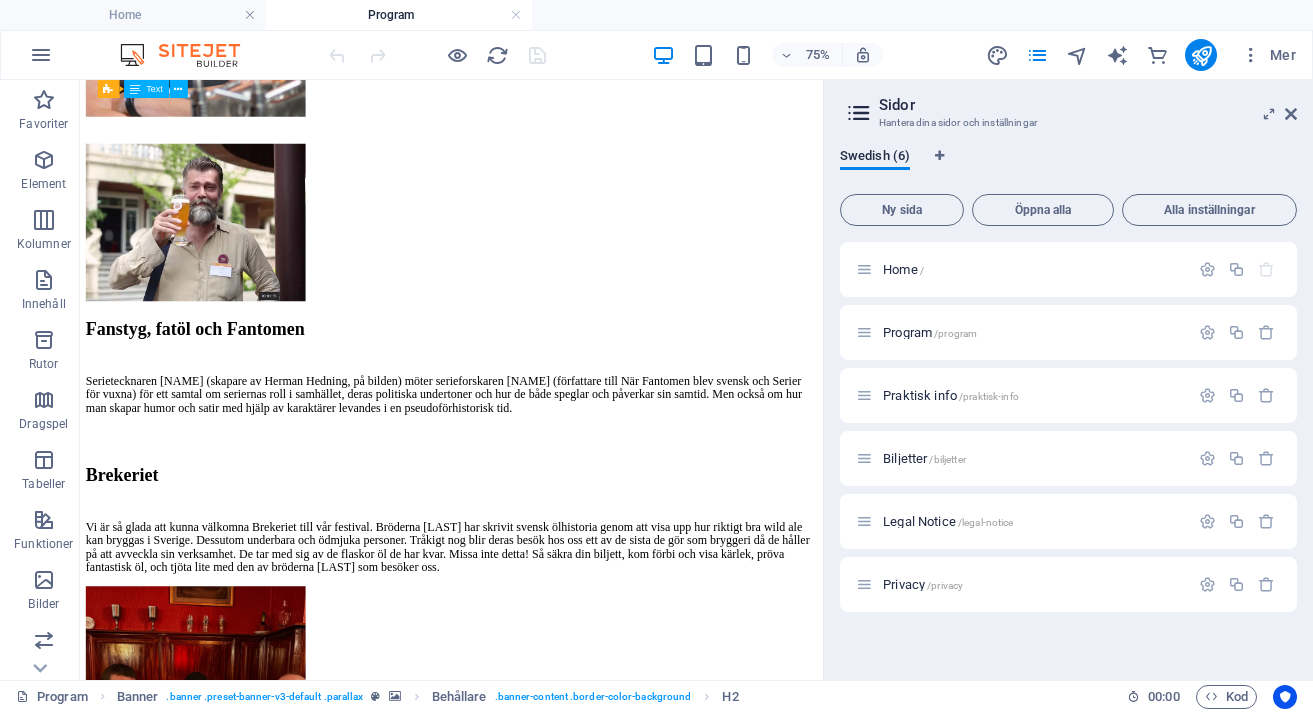 scroll, scrollTop: 5280, scrollLeft: 0, axis: vertical 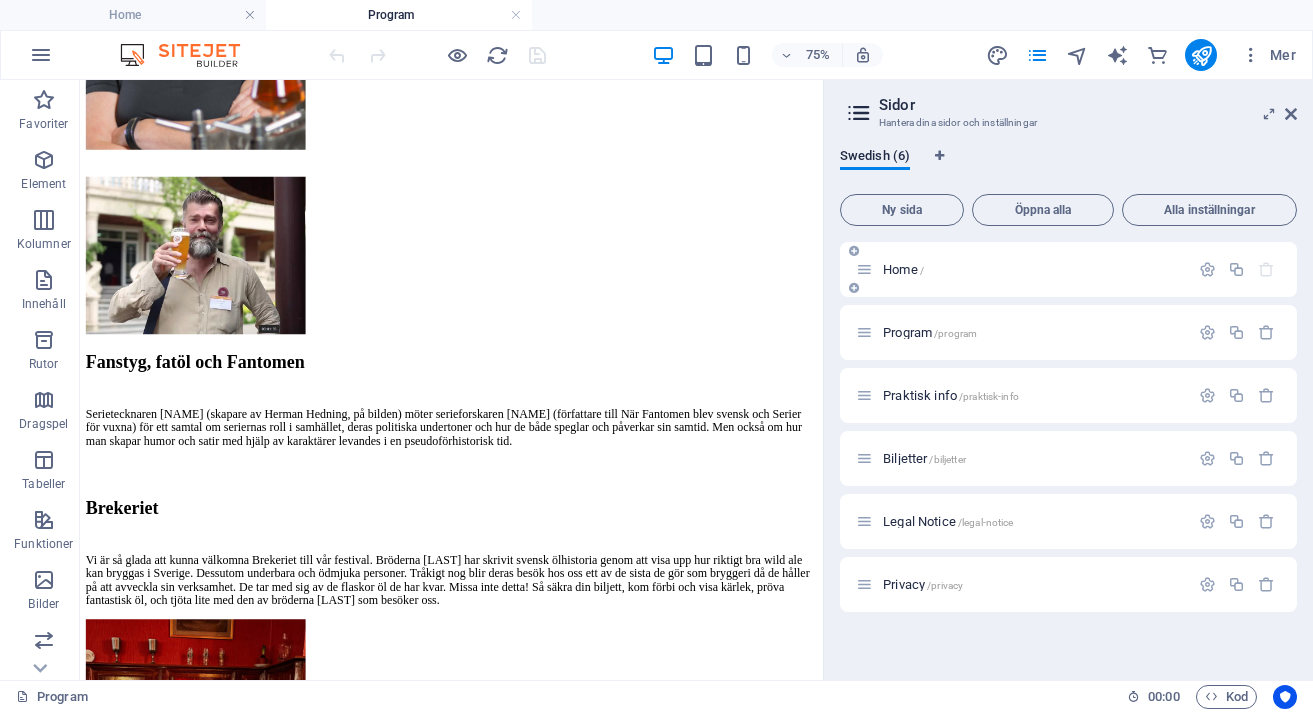 click on "Home /" at bounding box center [903, 269] 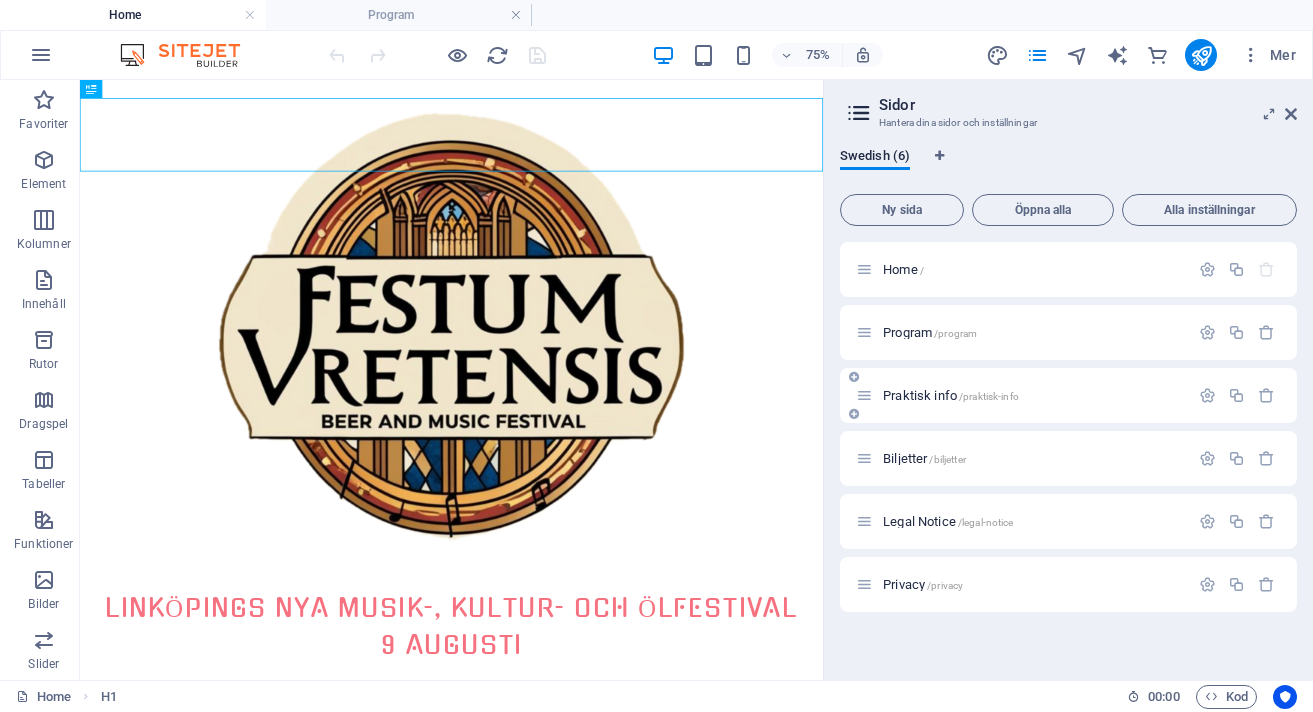 click on "Praktisk info /praktisk-info" at bounding box center (951, 395) 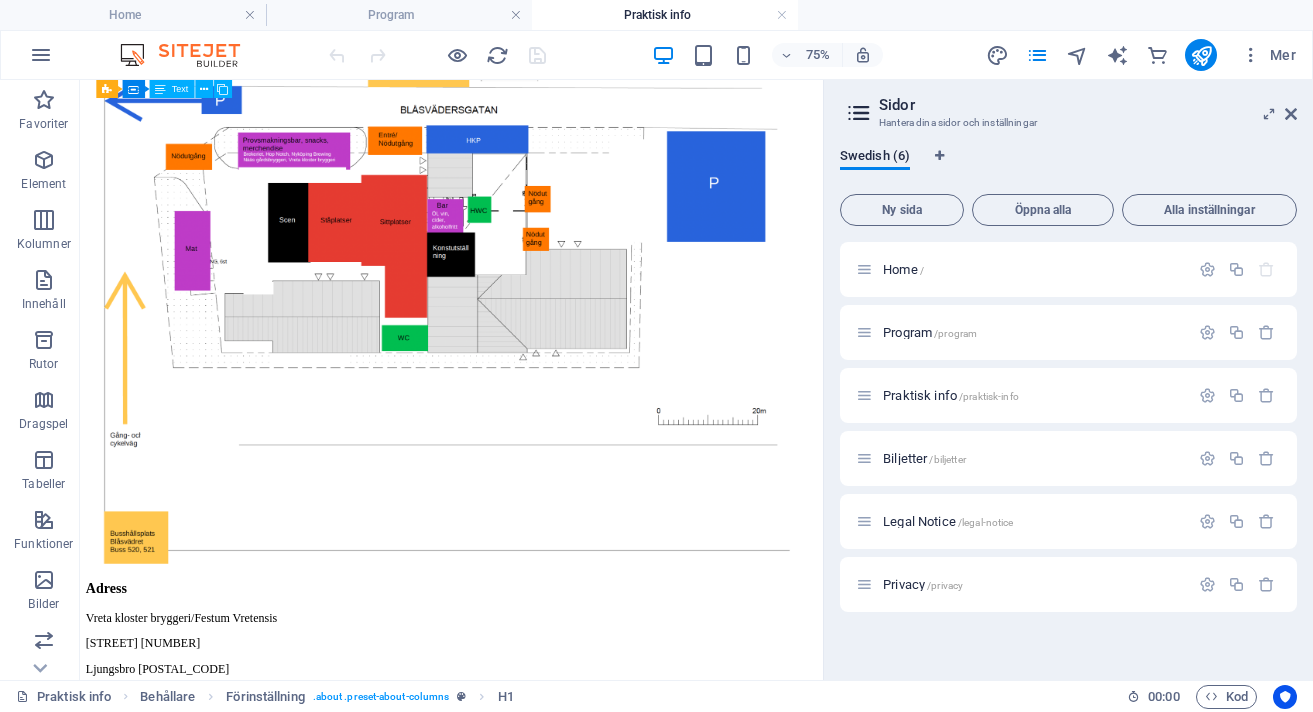 scroll, scrollTop: 1243, scrollLeft: 0, axis: vertical 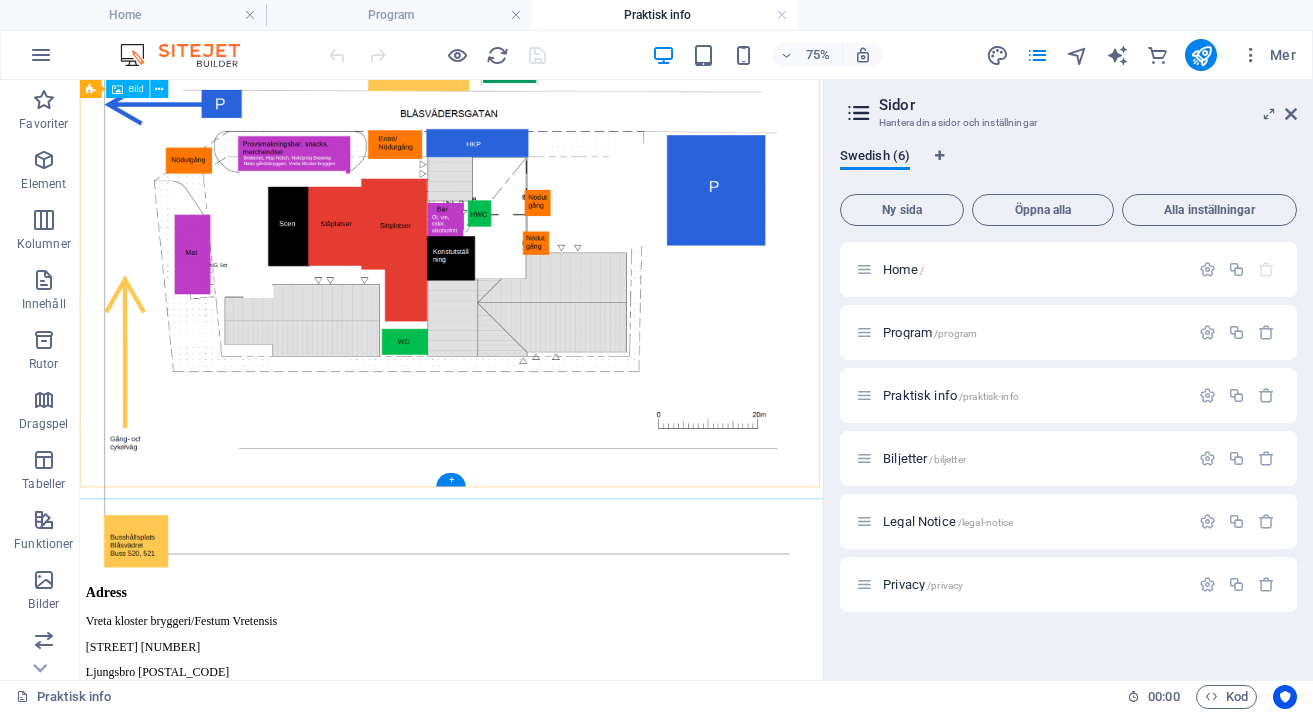 click at bounding box center [575, 344] 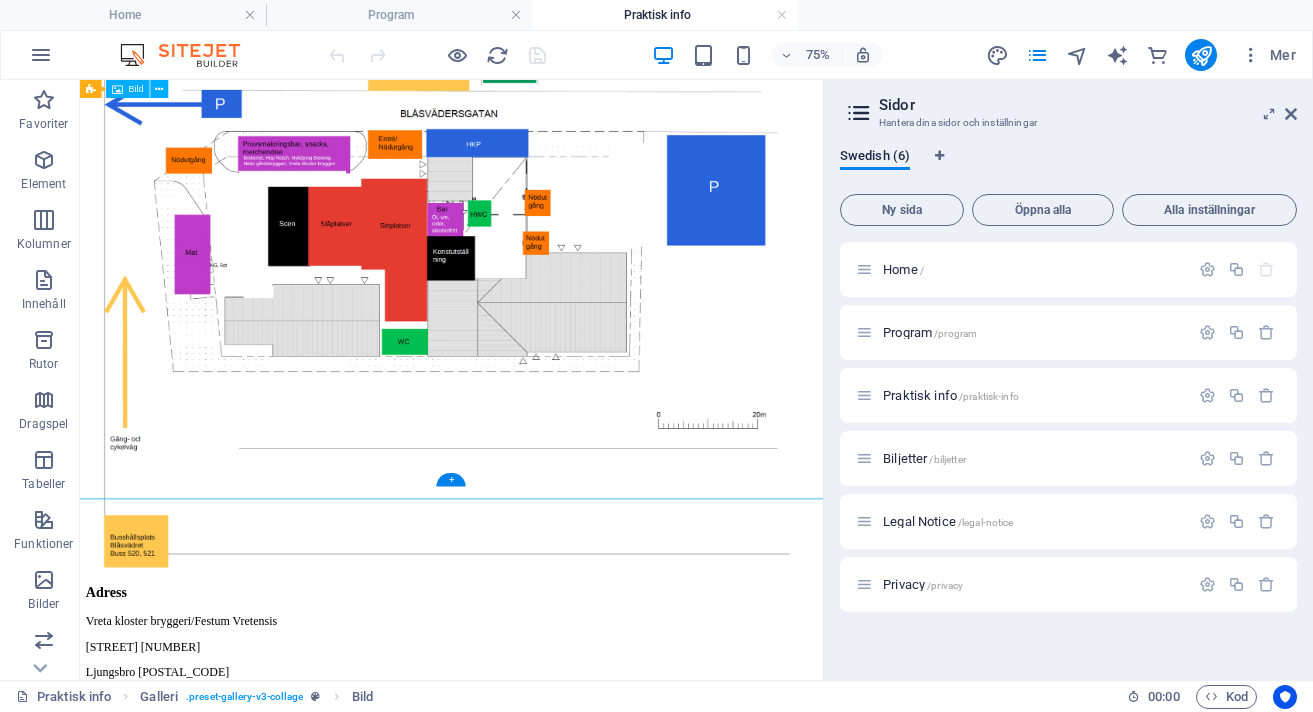 click at bounding box center (575, 344) 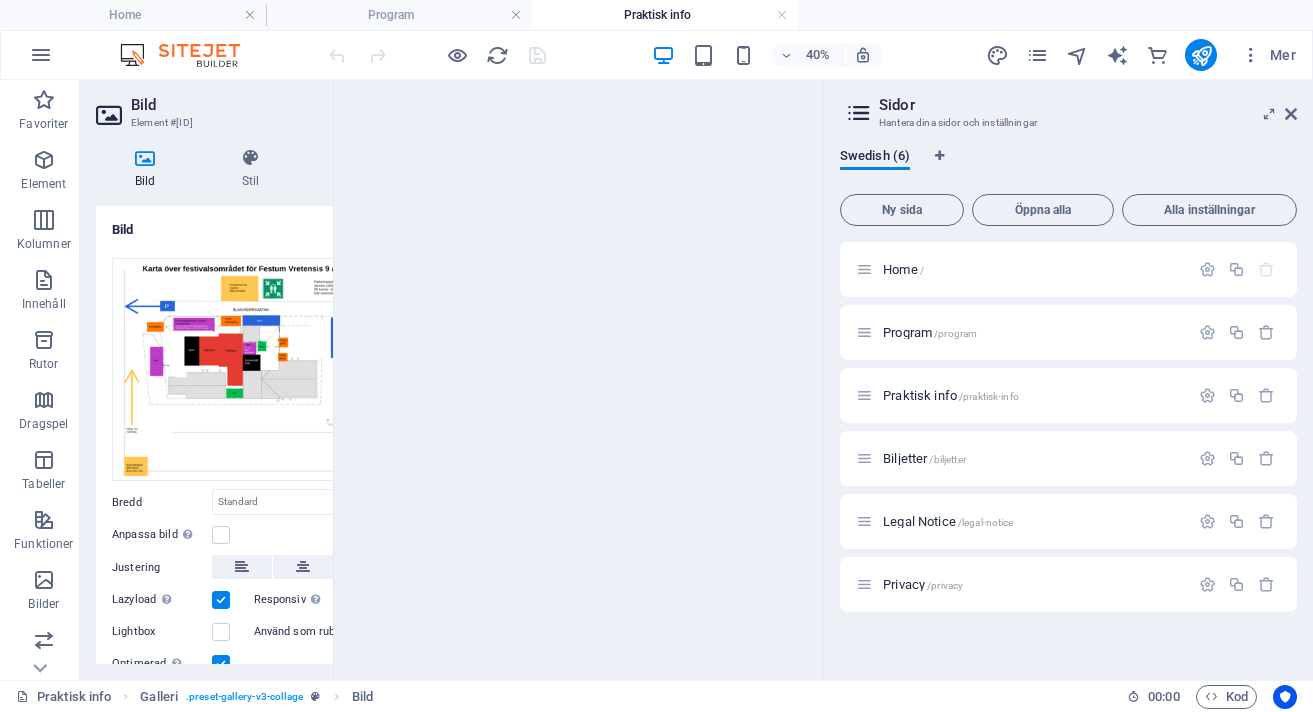 scroll, scrollTop: 0, scrollLeft: 0, axis: both 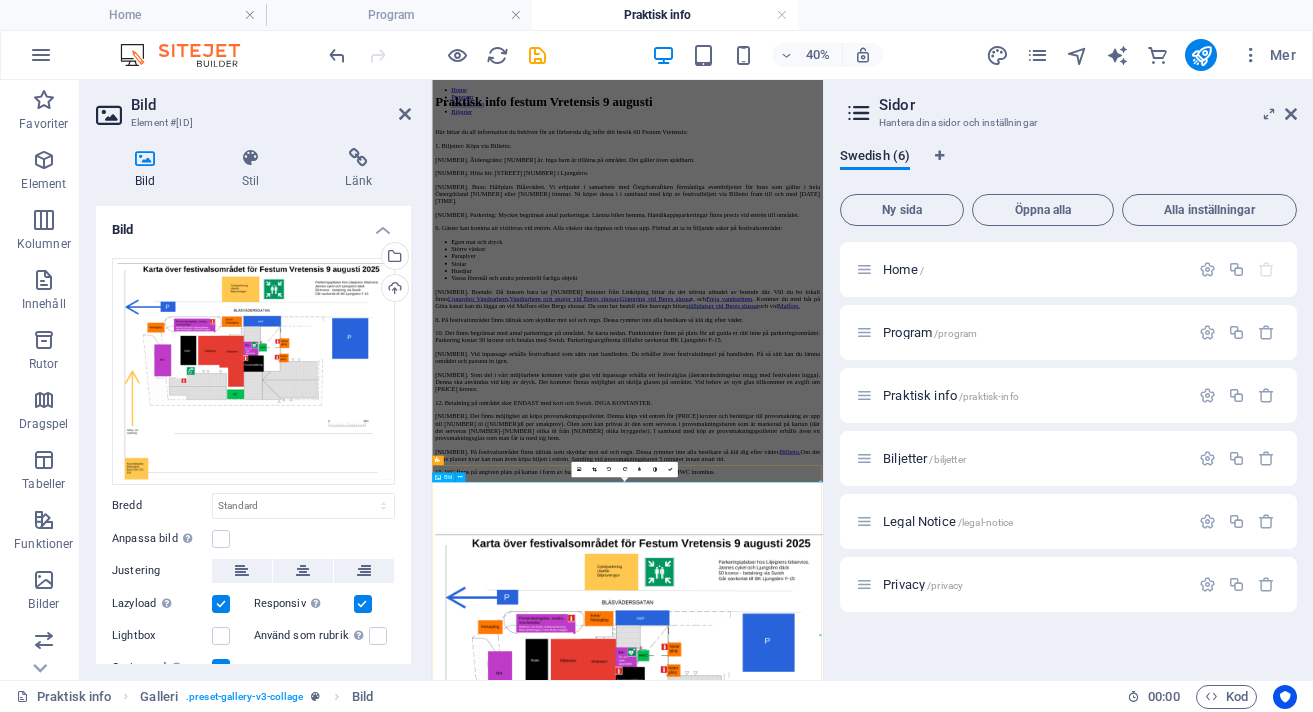 click at bounding box center (921, 1607) 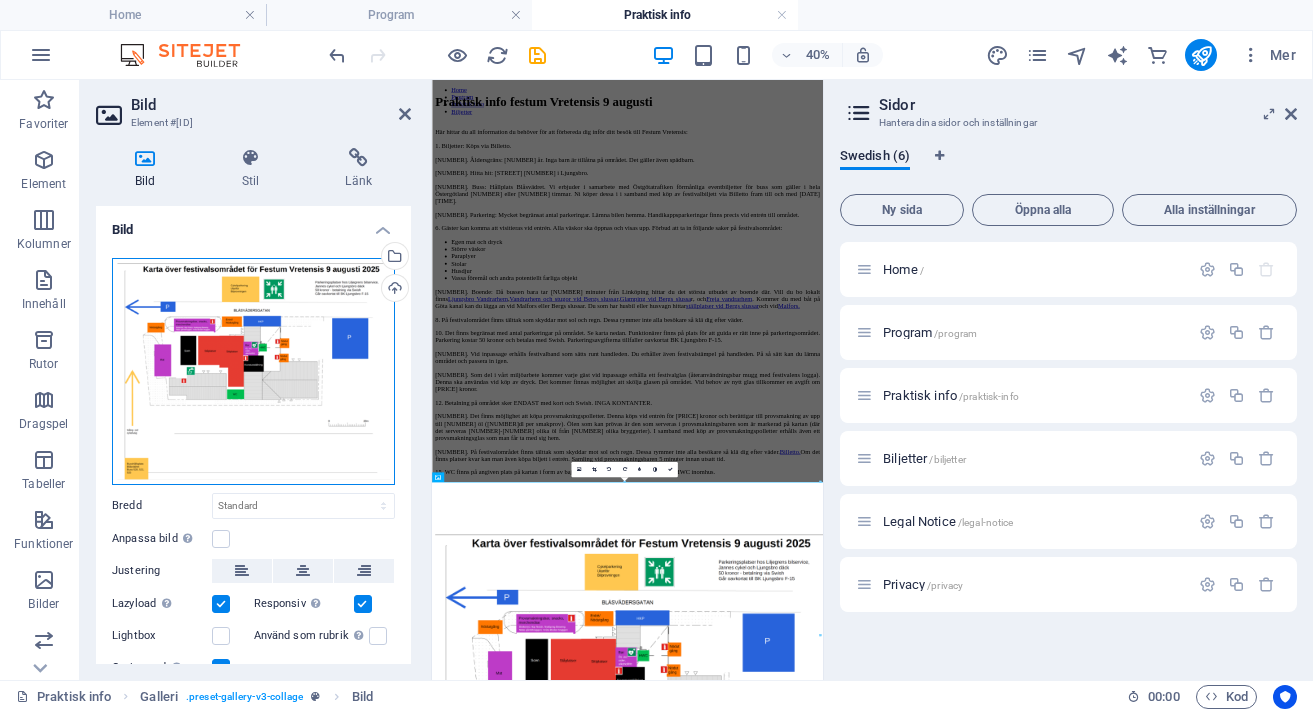 click on "Dra filer hit, klicka för att välja filer eller välj filer från Filer eller våra gratis arkivfoton och videor" at bounding box center [253, 371] 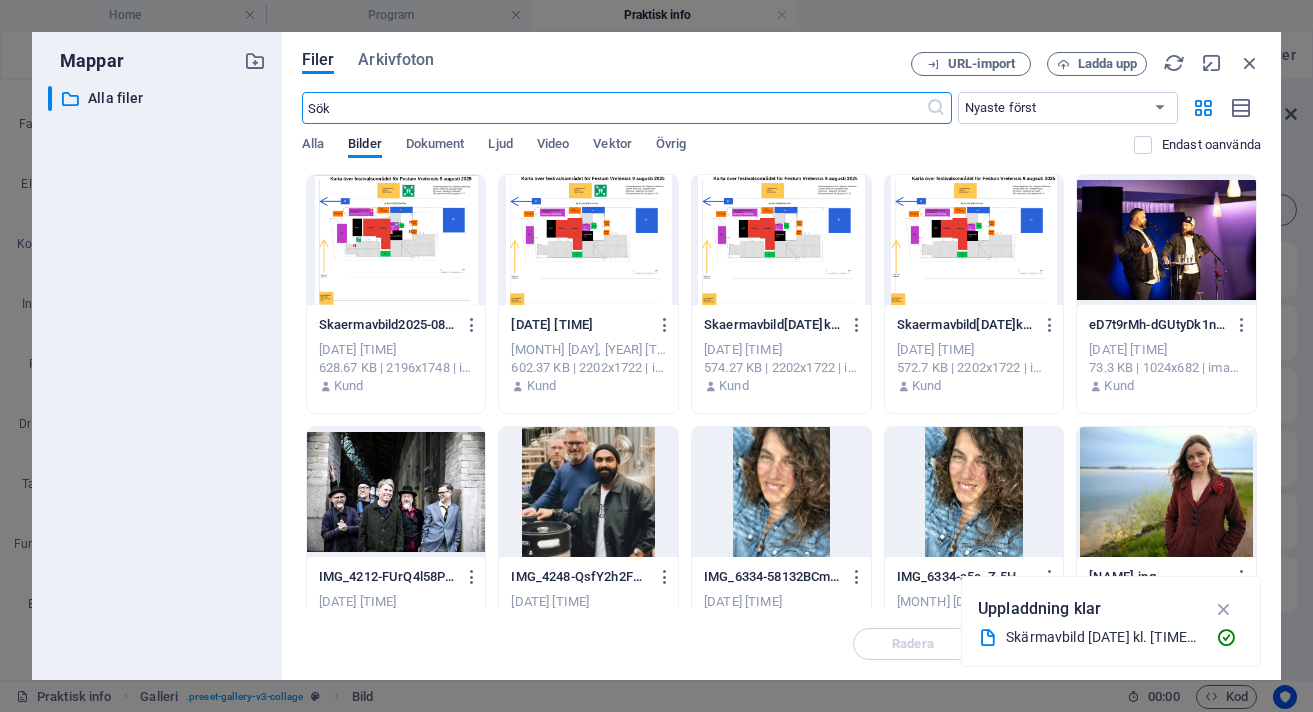 click at bounding box center (396, 240) 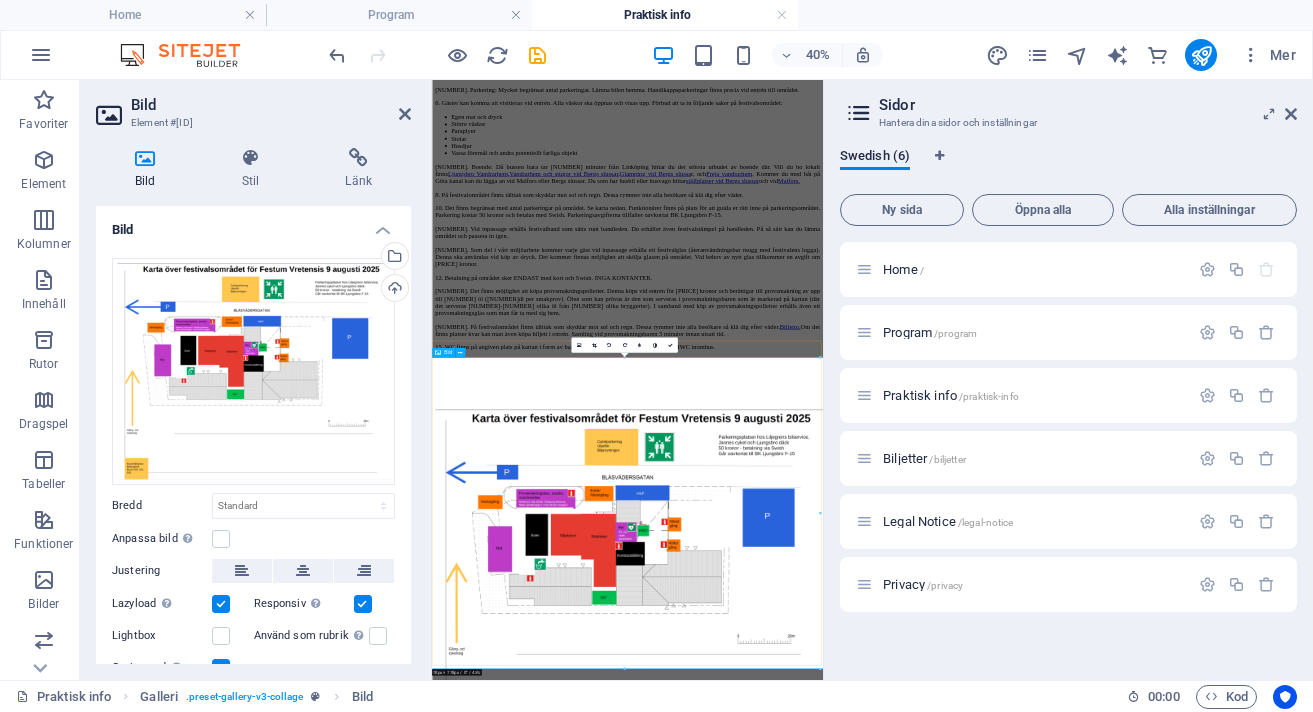 scroll, scrollTop: 316, scrollLeft: 0, axis: vertical 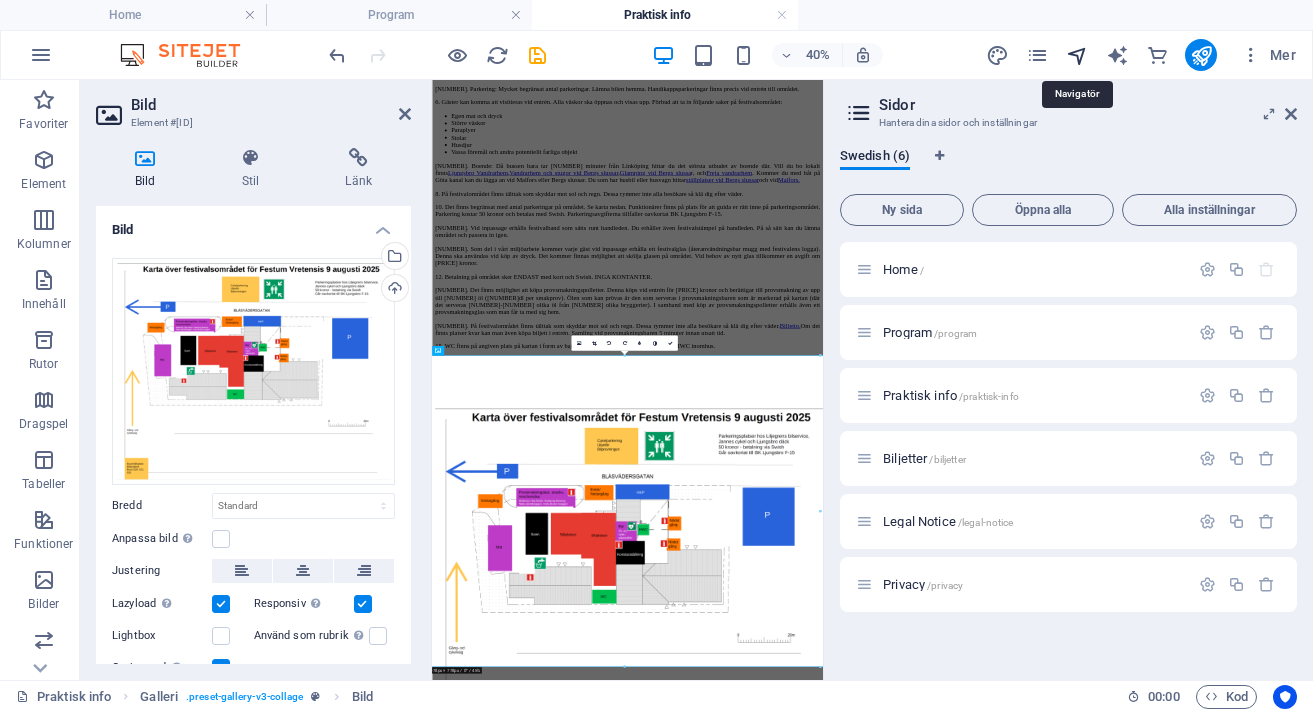click at bounding box center [1077, 55] 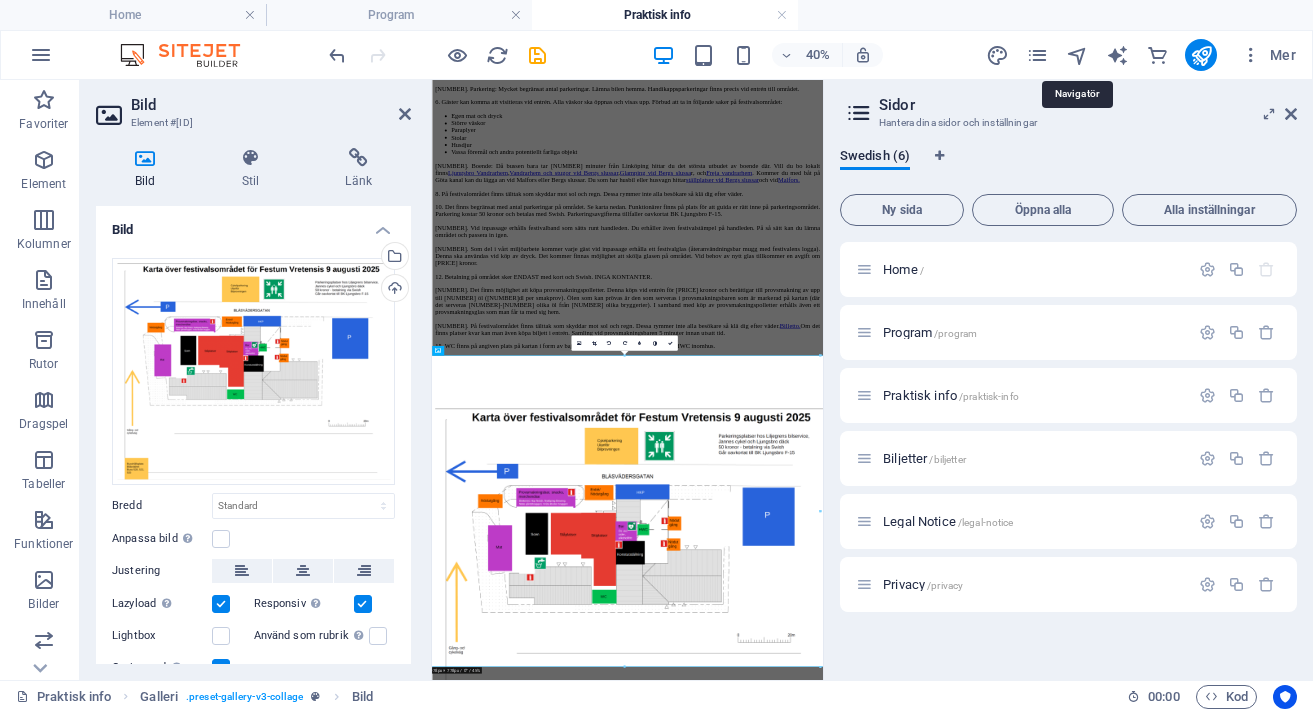 scroll, scrollTop: 524, scrollLeft: 0, axis: vertical 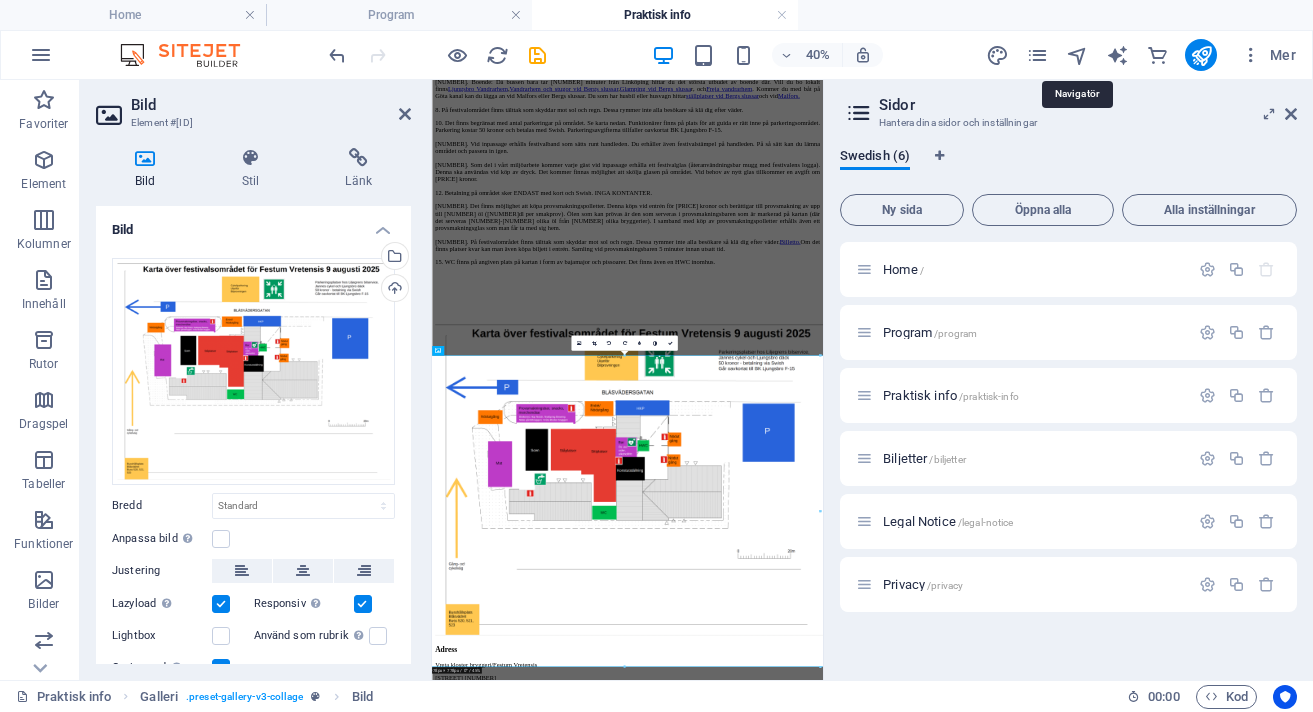 select on "[ORG_ID]" 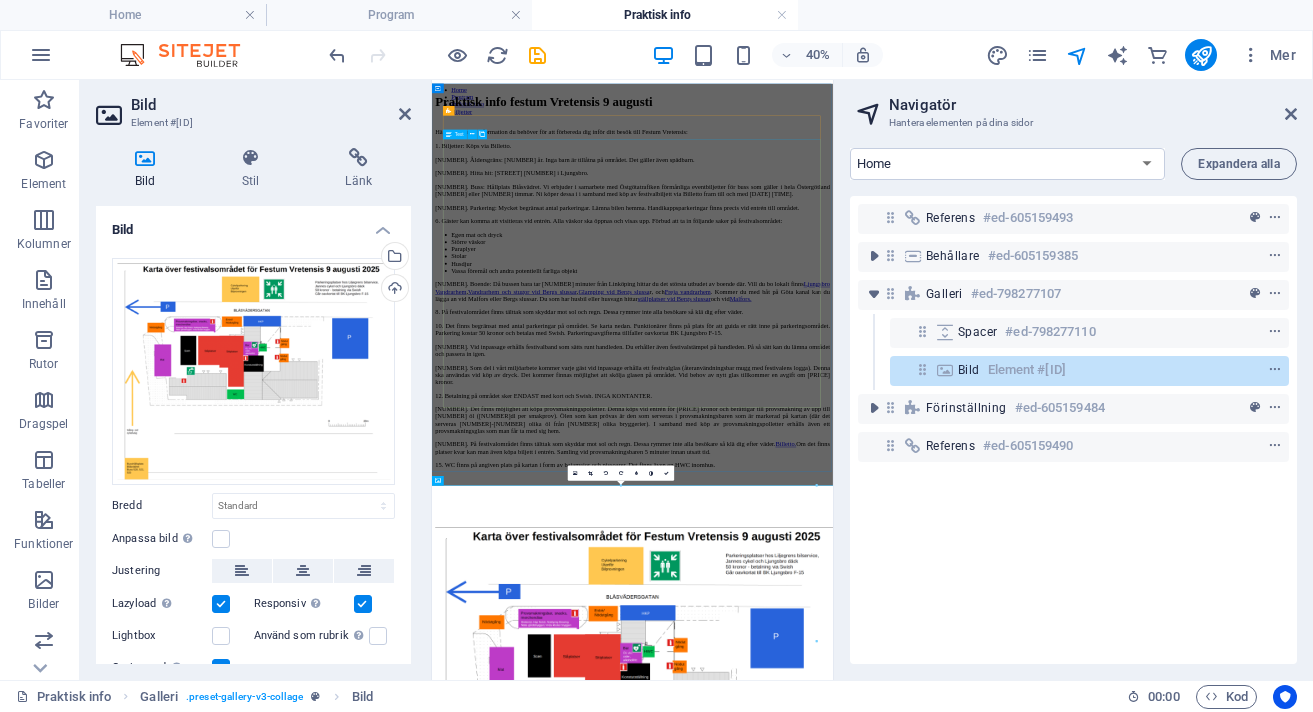 scroll, scrollTop: 0, scrollLeft: 0, axis: both 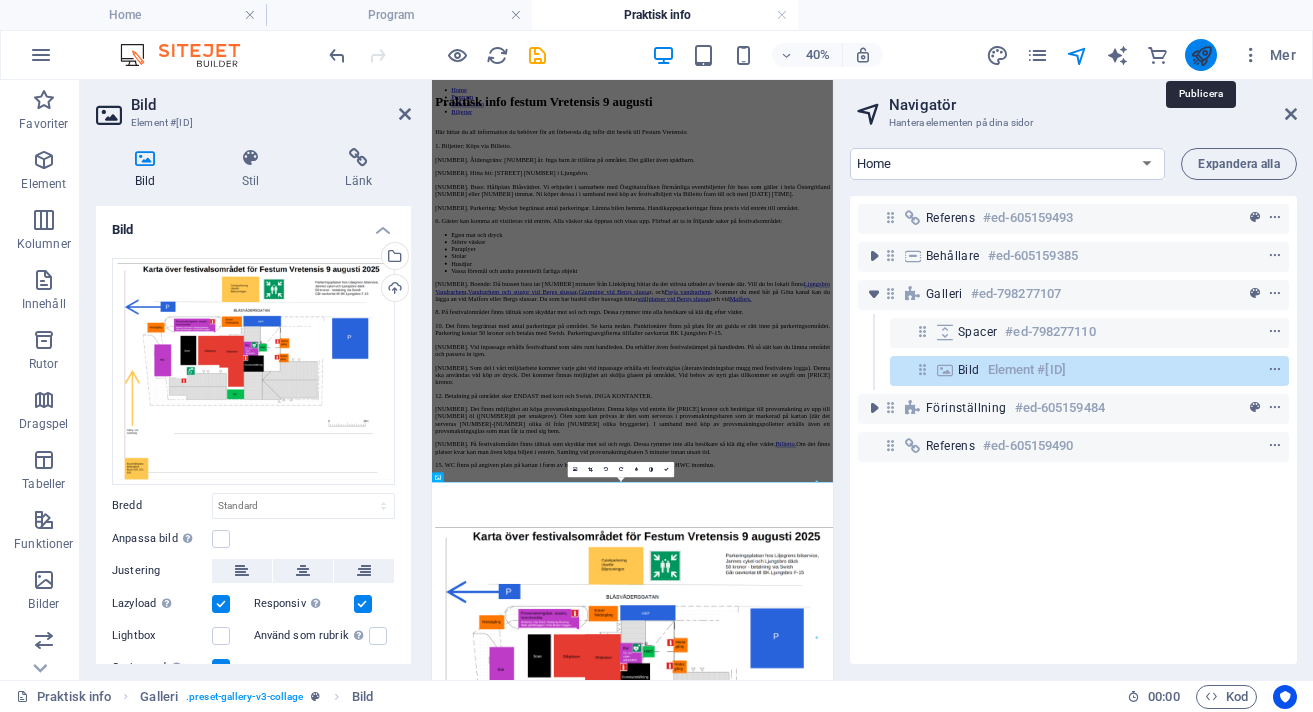 click at bounding box center [1201, 55] 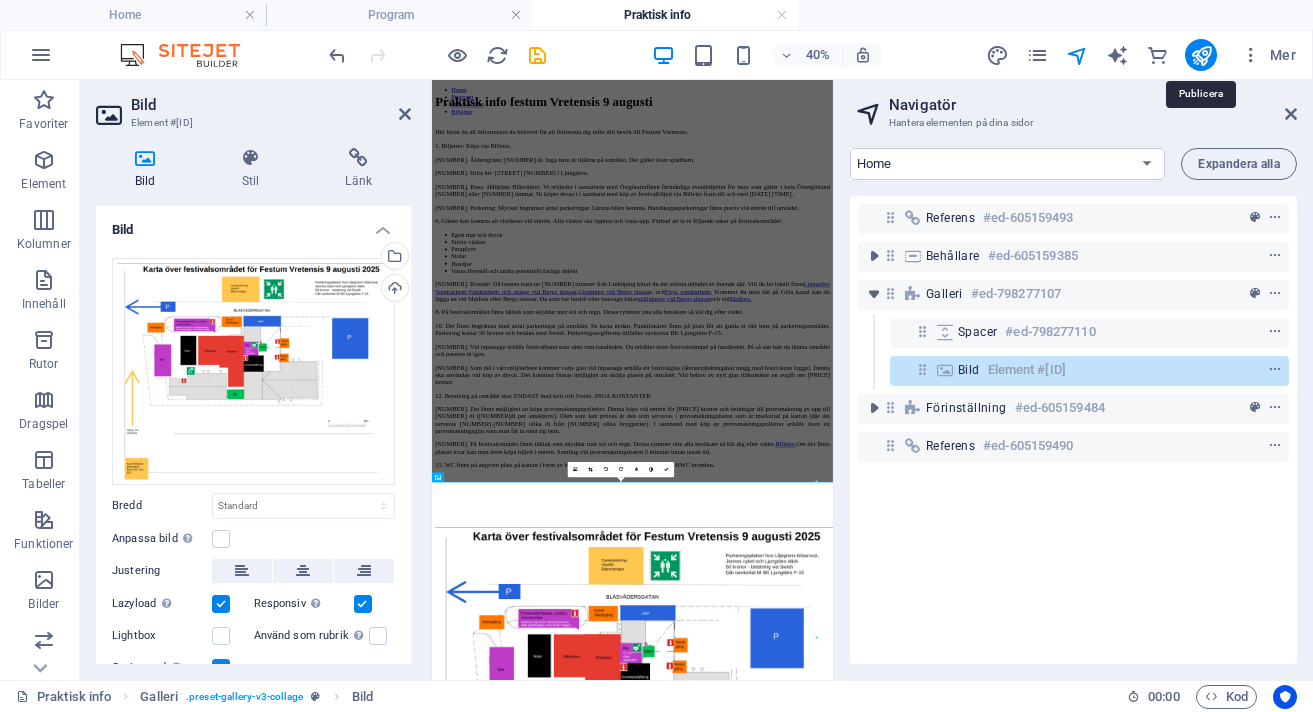 scroll, scrollTop: 1060, scrollLeft: 0, axis: vertical 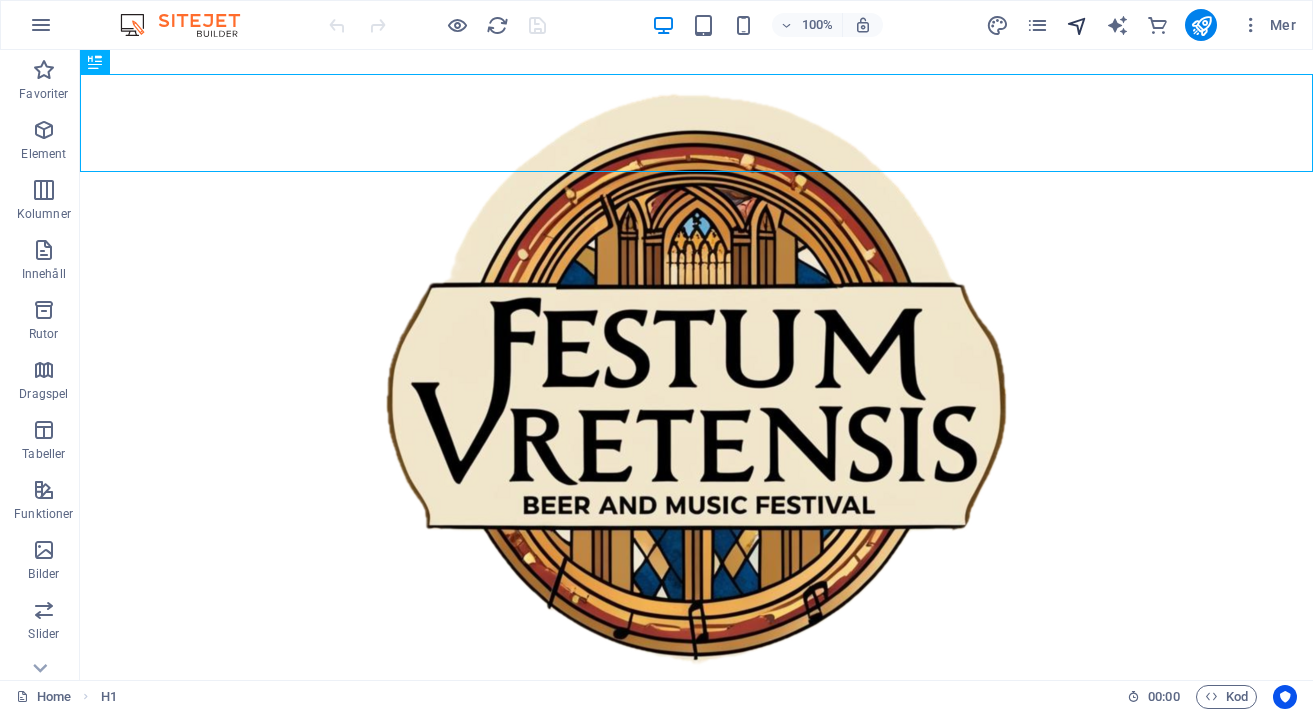 click at bounding box center (1077, 25) 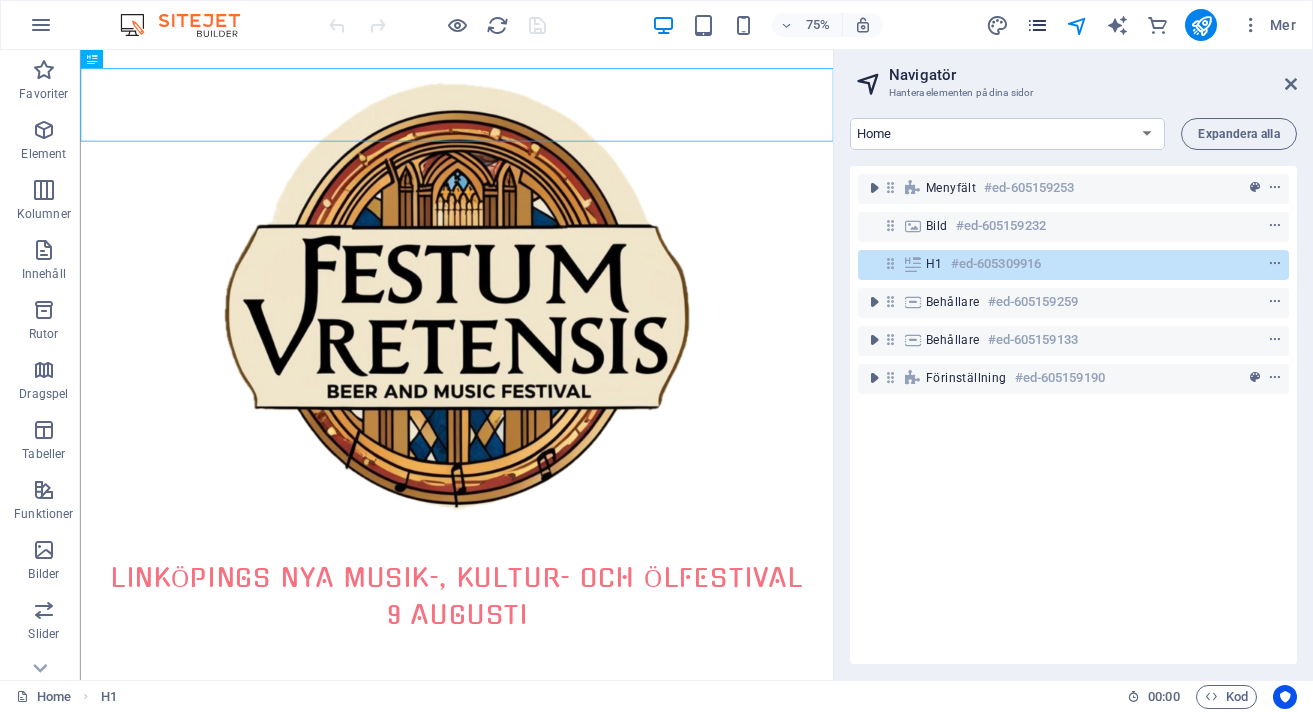 click at bounding box center (1037, 25) 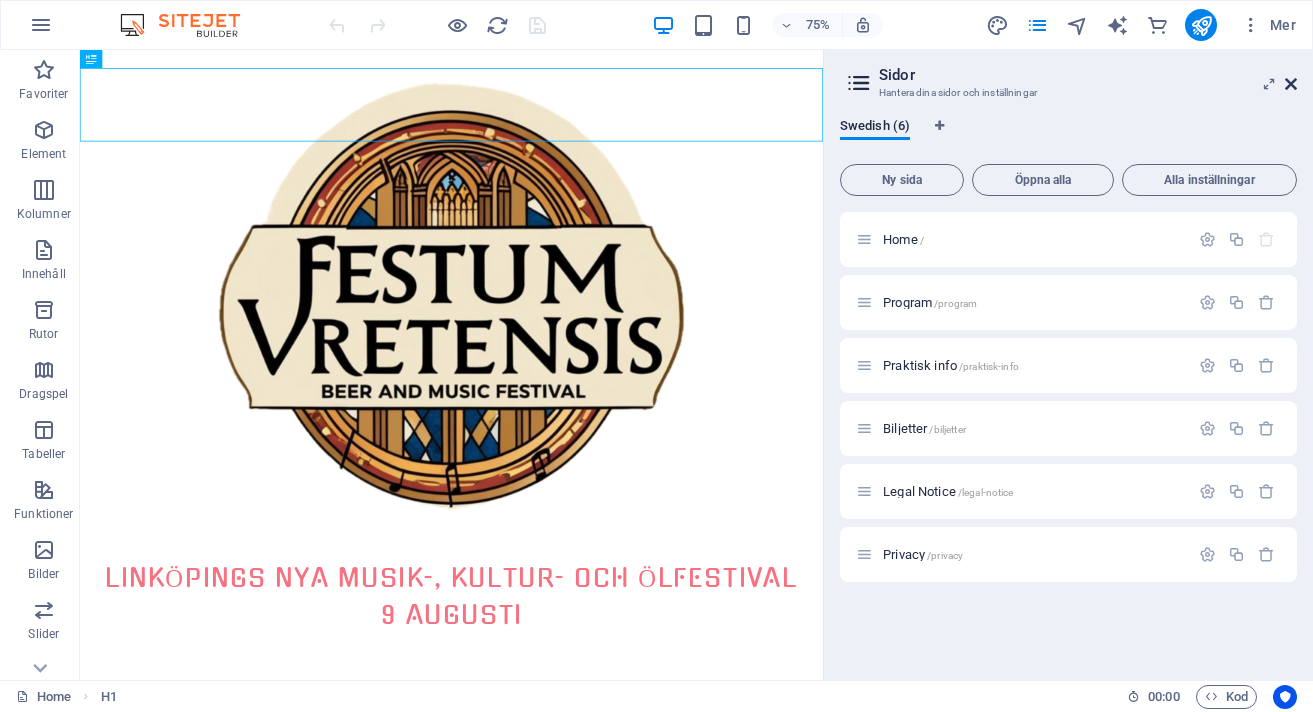 click at bounding box center [1291, 84] 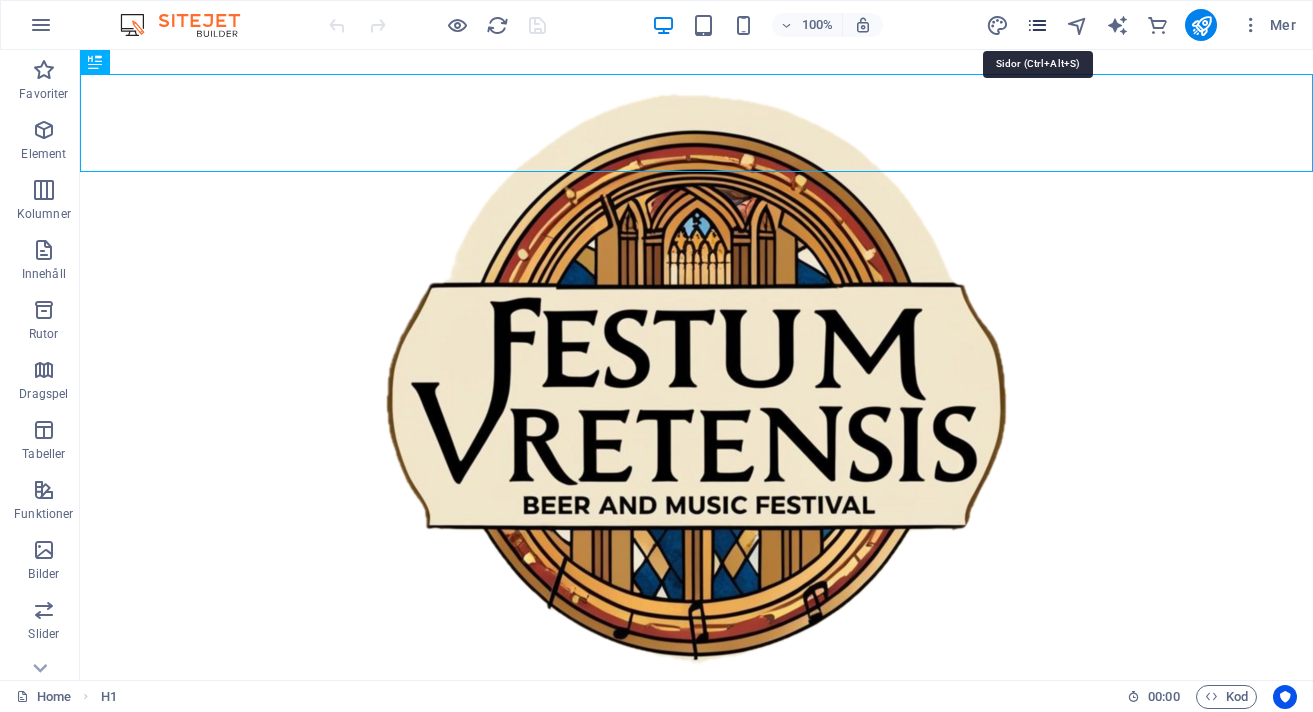 click at bounding box center [1037, 25] 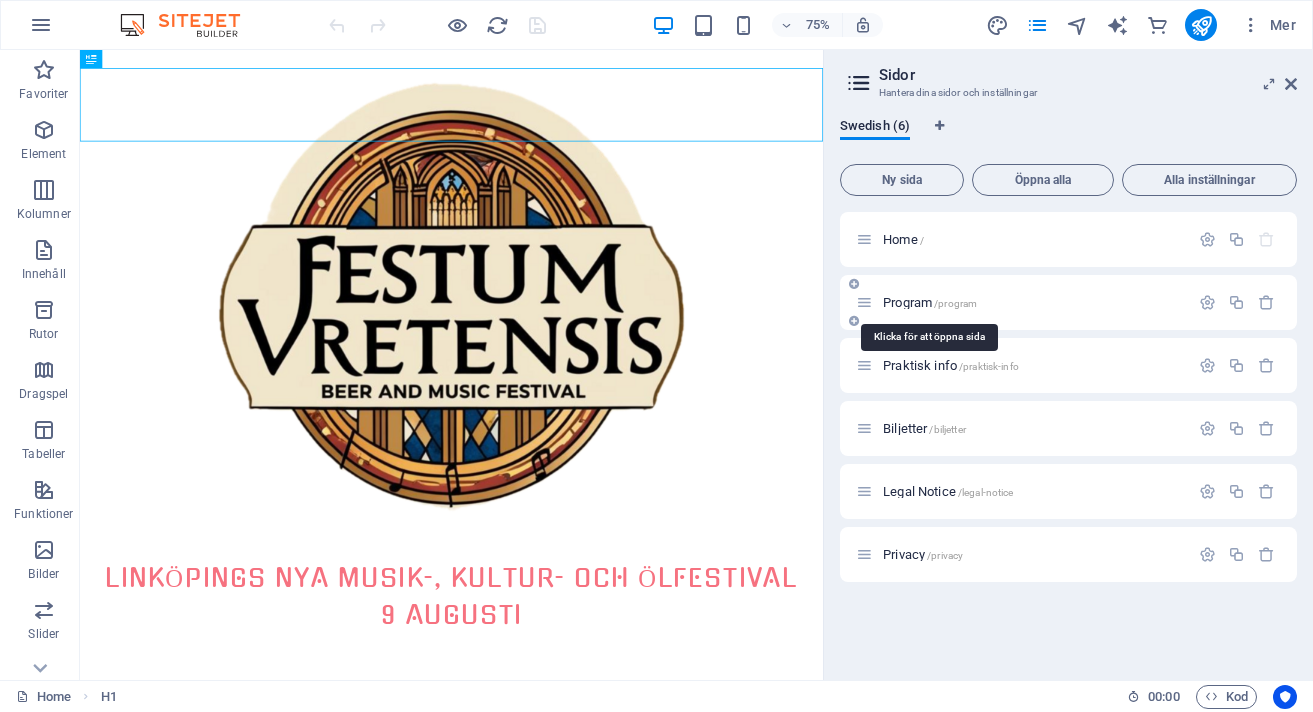 click on "Program /program" at bounding box center (930, 302) 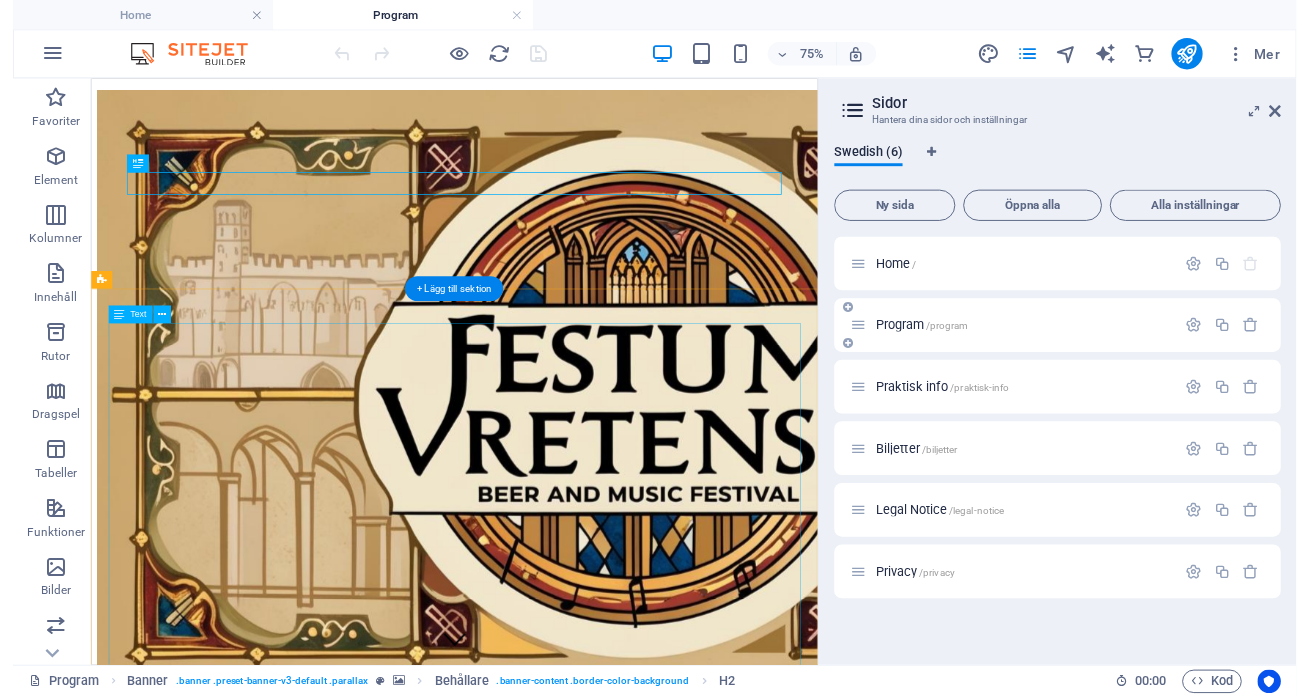 scroll, scrollTop: 8, scrollLeft: 0, axis: vertical 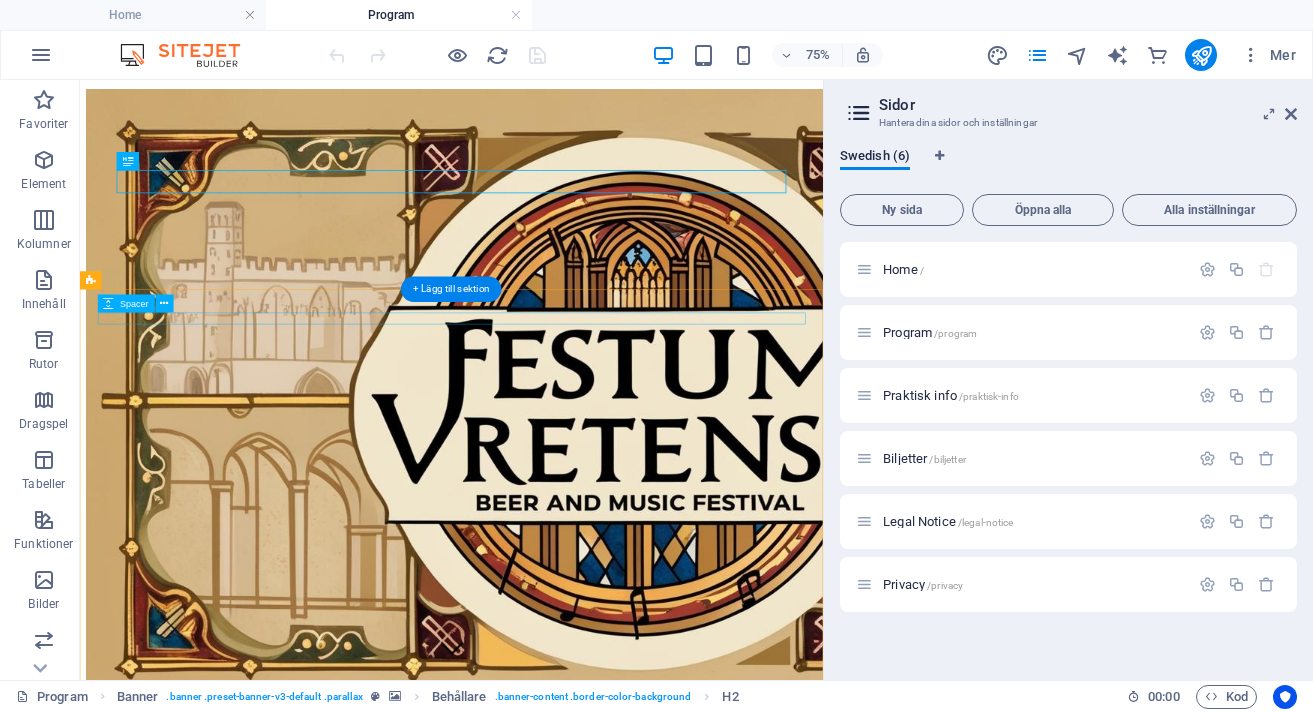 click at bounding box center (575, 870) 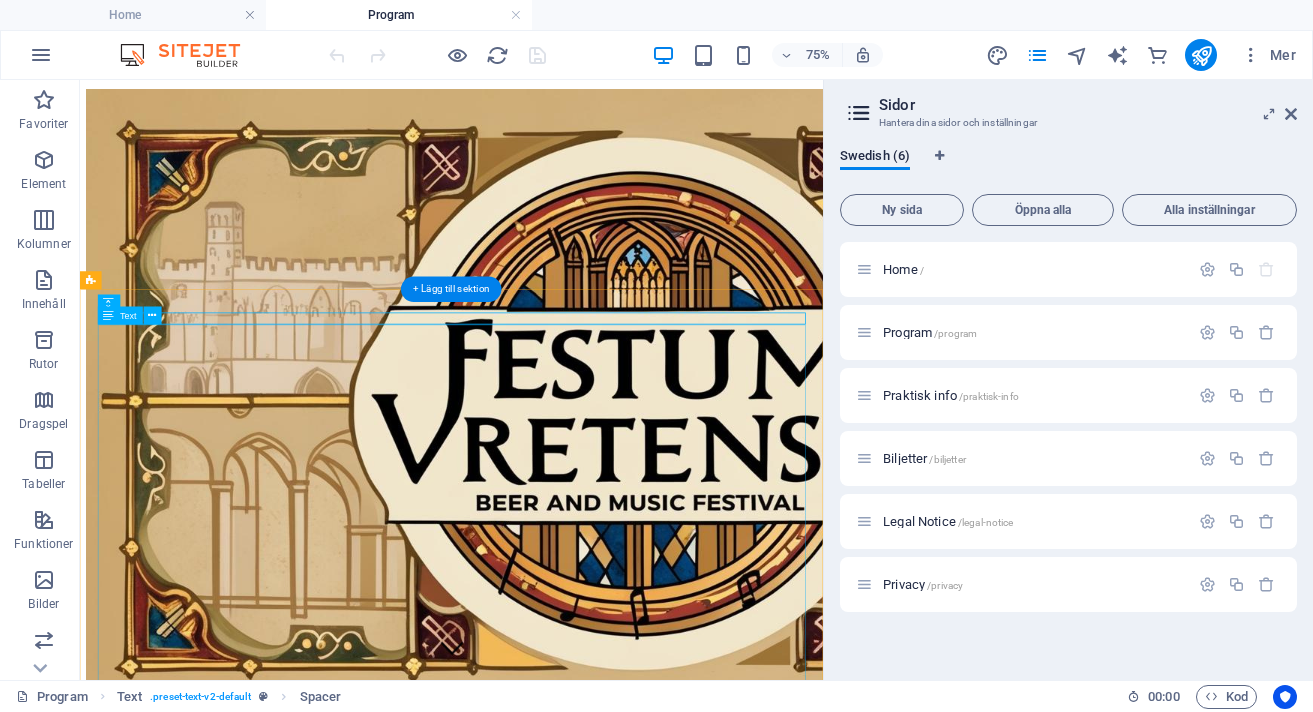 click on "Preliminärt program (tiderna kan komma att ändras något) - för mer info om artisterna scrolla längre ner på sidan  11.00 Vi öppnar upp festivalområdet med servering av mat och dryck. Öl serveras under festivalen av gästande bryggerierna Brekeriet, Hop Notch, Nyköping Brewing och Nääs gårdsbryggeri. Även Vreta kloster bryggeris öl serveras.  11.30 Konstpresentation Konstnärerna Caroline Eng, Michaela Leo och Fredrik Kylberg berättar om sin konst. Konsten kan sedan beskådas inne i taproomet.  12.30 Fanstyg, fatöl och Fantomen  Tecknaren Jonas Darnell och forskaren Robert Aman för ett samtal om seriernas roll i samhället, deras politiska undertoner och hur de speglar och påverkar sin samtid.  13.30 Derya Singer-songwriter från Stockholm spelar sin musik som är en blandning av americana, pop och rock.  15.00 Sverige - världens bästa Öl-land! 16.30 Skuggboxare 18.00 Roger Karlsson och kungarna av Norsborg 20.00 Marit Bergman  21.30 Captain Jack’s army" at bounding box center [575, 1433] 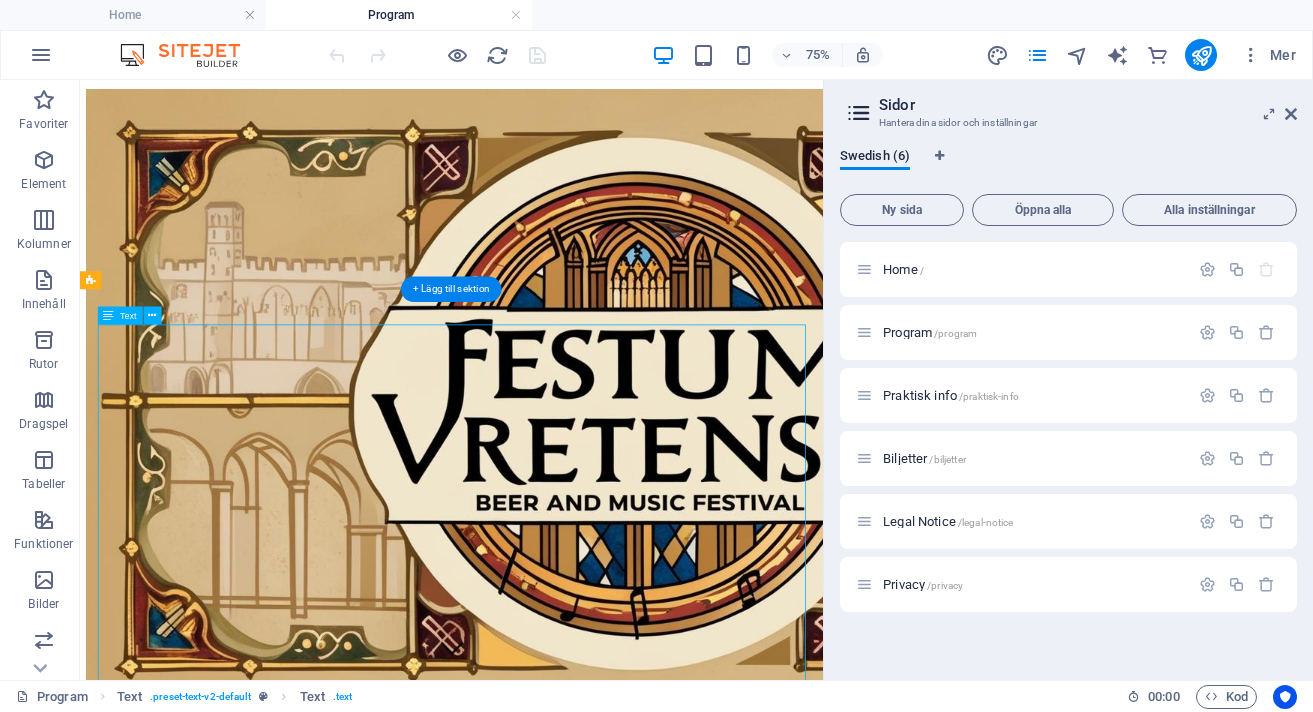 click on "Preliminärt program (tiderna kan komma att ändras något) - för mer info om artisterna scrolla längre ner på sidan  11.00 Vi öppnar upp festivalområdet med servering av mat och dryck. Öl serveras under festivalen av gästande bryggerierna Brekeriet, Hop Notch, Nyköping Brewing och Nääs gårdsbryggeri. Även Vreta kloster bryggeris öl serveras.  11.30 Konstpresentation Konstnärerna Caroline Eng, Michaela Leo och Fredrik Kylberg berättar om sin konst. Konsten kan sedan beskådas inne i taproomet.  12.30 Fanstyg, fatöl och Fantomen  Tecknaren Jonas Darnell och forskaren Robert Aman för ett samtal om seriernas roll i samhället, deras politiska undertoner och hur de speglar och påverkar sin samtid.  13.30 Derya Singer-songwriter från Stockholm spelar sin musik som är en blandning av americana, pop och rock.  15.00 Sverige - världens bästa Öl-land! 16.30 Skuggboxare 18.00 Roger Karlsson och kungarna av Norsborg 20.00 Marit Bergman  21.30 Captain Jack’s army" at bounding box center [575, 1433] 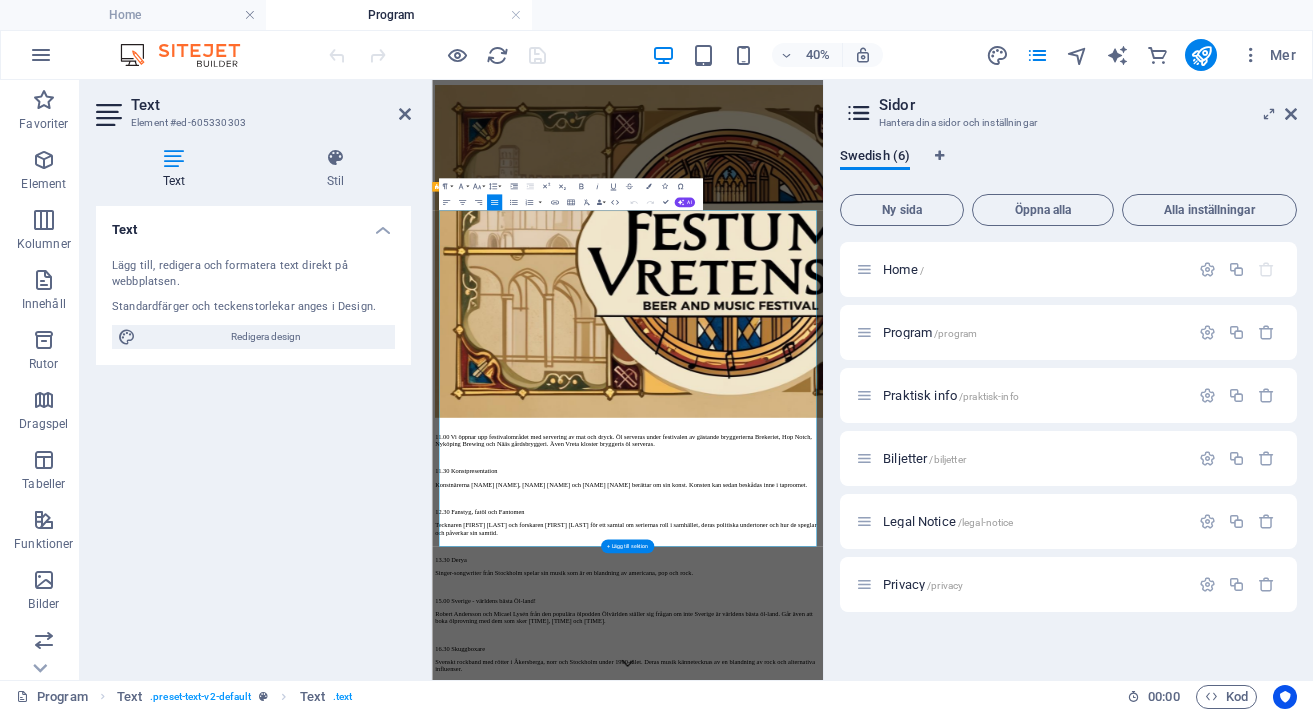 click on "Redigera design" at bounding box center [265, 337] 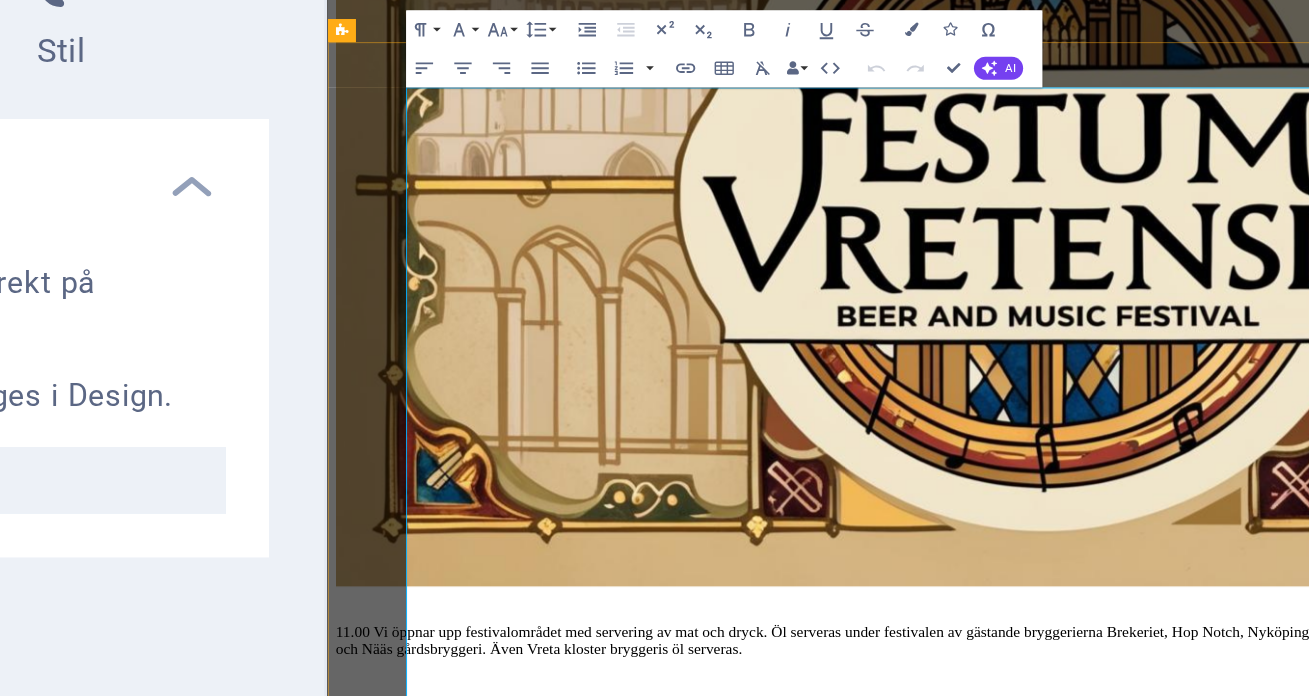 click on "Preliminärt program (tiderna kan komma att ändras något) - för mer info om artisterna scrolla längre ner på sidan" at bounding box center (880, 596) 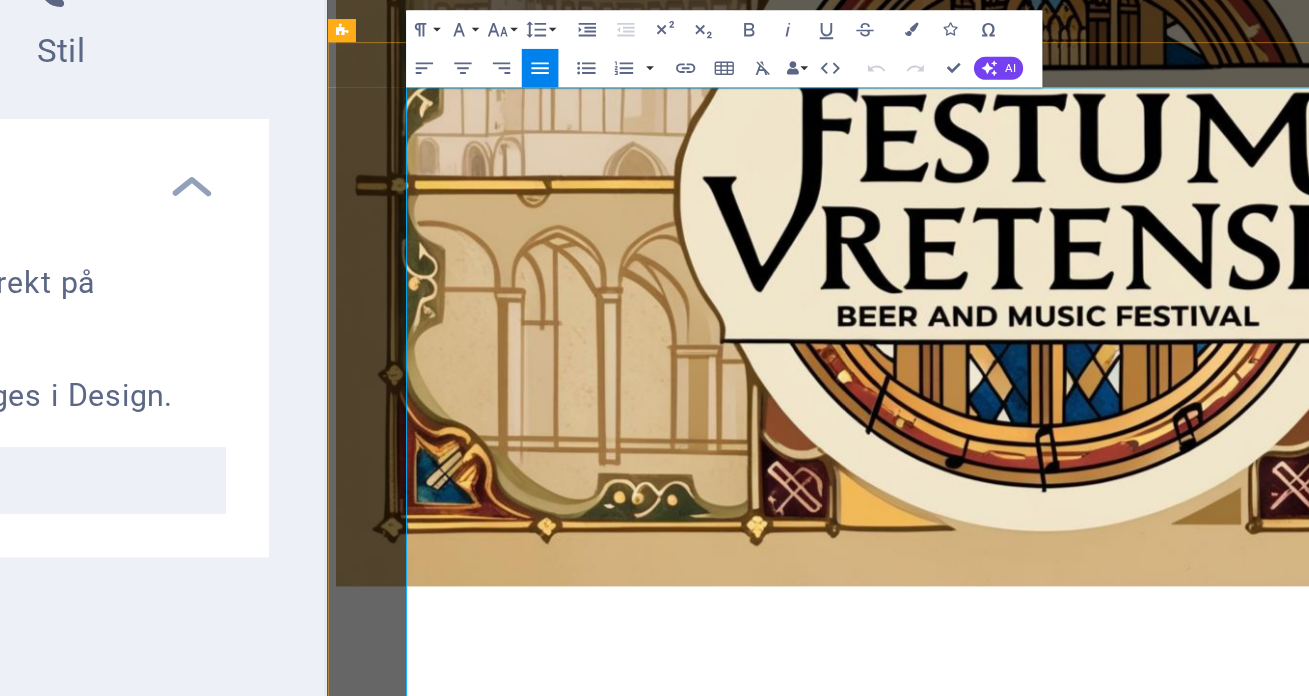 type 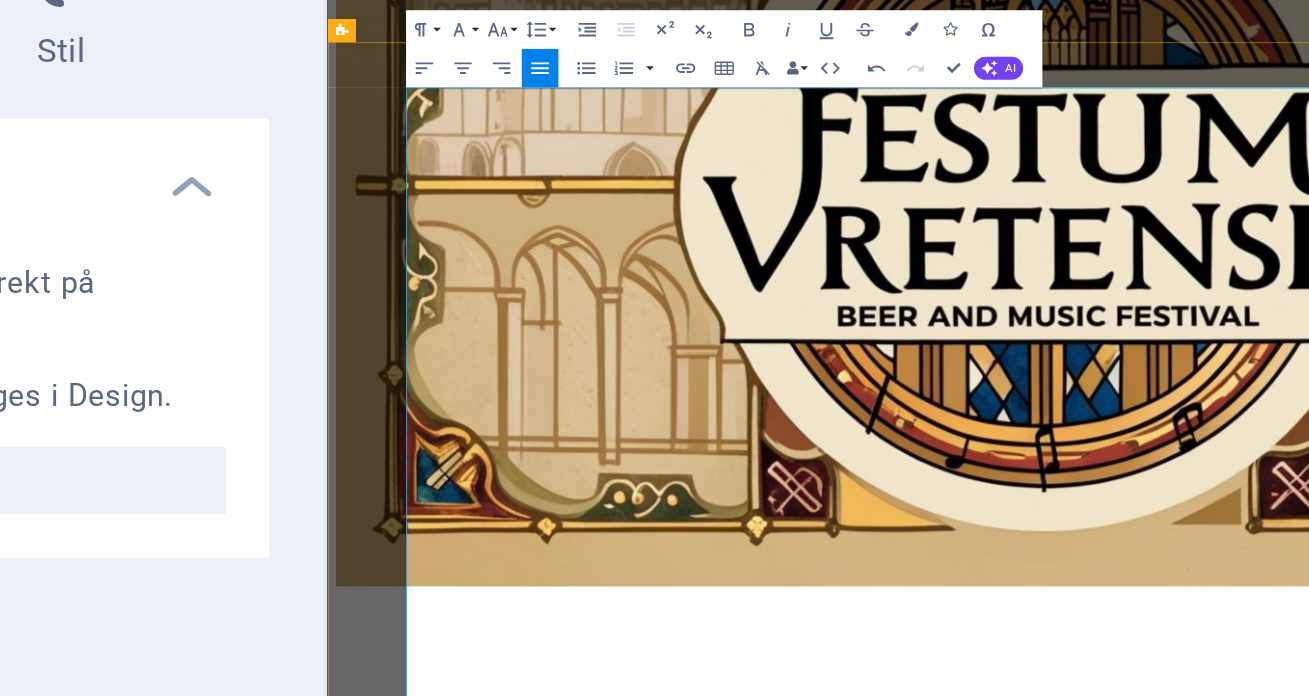 drag, startPoint x: 693, startPoint y: 114, endPoint x: 462, endPoint y: 114, distance: 231 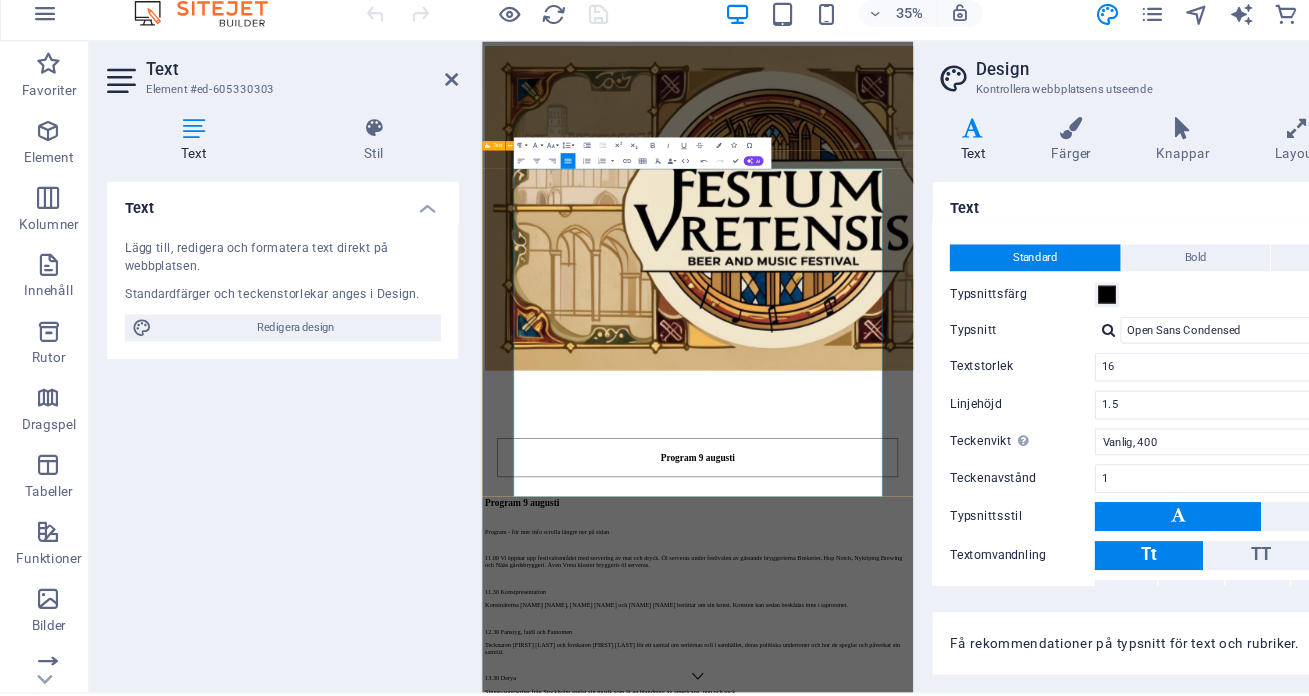 click on "Program 9 augusti Program - för mer info scrolla längre ner på sidan  11.00 Vi öppnar upp festivalområdet med servering av mat och dryck. Öl serveras under festivalen av gästande bryggerierna Brekeriet, Hop Notch, Nyköping Brewing och Nääs gårdsbryggeri. Även Vreta kloster bryggeris öl serveras.  11.30 Konstpresentation Konstnärerna Caroline Eng, Michaela Leo och Fredrik Kylberg berättar om sin konst. Konsten kan sedan beskådas inne i taproomet.  12.30 Fanstyg, fatöl och Fantomen  Tecknaren Jonas Darnell och forskaren Robert Aman för ett samtal om seriernas roll i samhället, deras politiska undertoner och hur de speglar och påverkar sin samtid.  13.30 Derya Singer-songwriter från Stockholm spelar sin musik som är en blandning av americana, pop och rock.  15.00 Sverige - världens bästa Öl-land! 16.30 Skuggboxare Svenskt rockband med rötter i Åkersberga, norr och Stockholm under 1990-talet. Deras musik kännetecknas av en blandning av rock och alternativa influenser." at bounding box center [1034, 1779] 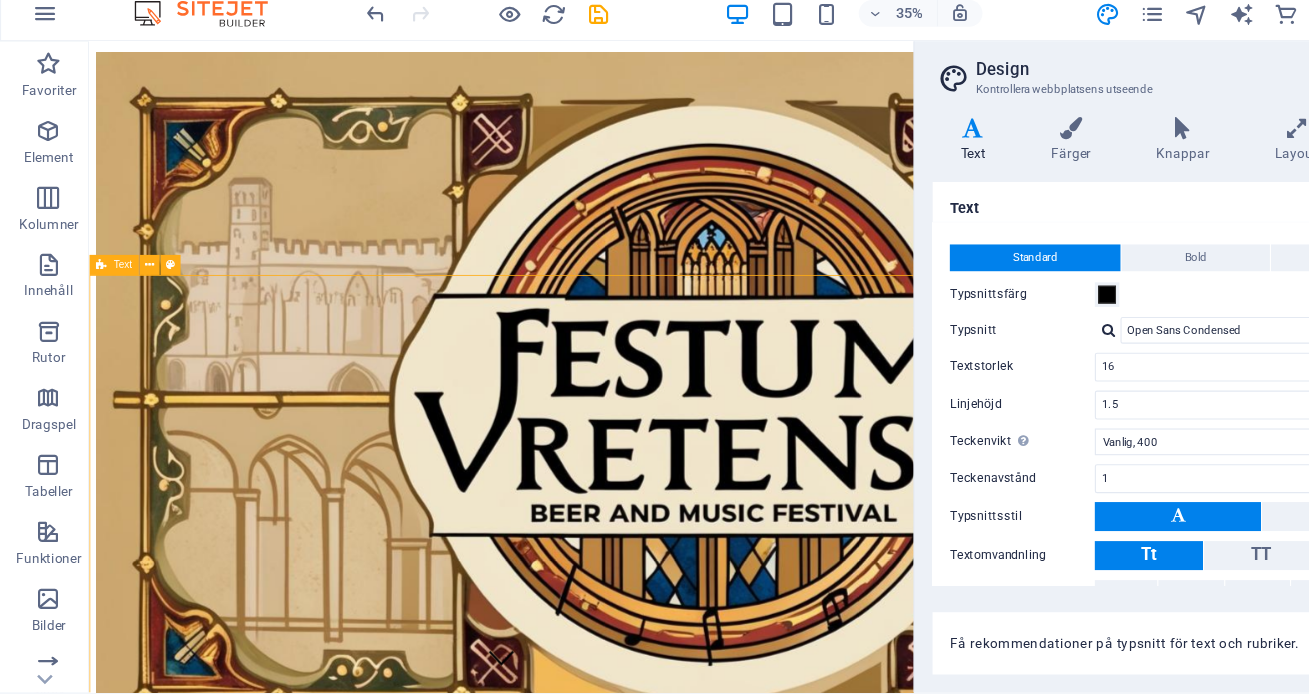 click on "Program 9 augusti Program - för mer info scrolla längre ner på sidan  11.00 Vi öppnar upp festivalområdet med servering av mat och dryck. Öl serveras under festivalen av gästande bryggerierna Brekeriet, Hop Notch, Nyköping Brewing och Nääs gårdsbryggeri. Även Vreta kloster bryggeris öl serveras.  11.30 Konstpresentation Konstnärerna Caroline Eng, Michaela Leo och Fredrik Kylberg berättar om sin konst. Konsten kan sedan beskådas inne i taproomet.  12.30 Fanstyg, fatöl och Fantomen  Tecknaren Jonas Darnell och forskaren Robert Aman för ett samtal om seriernas roll i samhället, deras politiska undertoner och hur de speglar och påverkar sin samtid.  13.30 Derya Singer-songwriter från Stockholm spelar sin musik som är en blandning av americana, pop och rock.  15.00 Sverige - världens bästa Öl-land! 16.30 Skuggboxare Svenskt rockband med rötter i Åkersberga, norr och Stockholm under 1990-talet. Deras musik kännetecknas av en blandning av rock och alternativa influenser." at bounding box center (581, 1343) 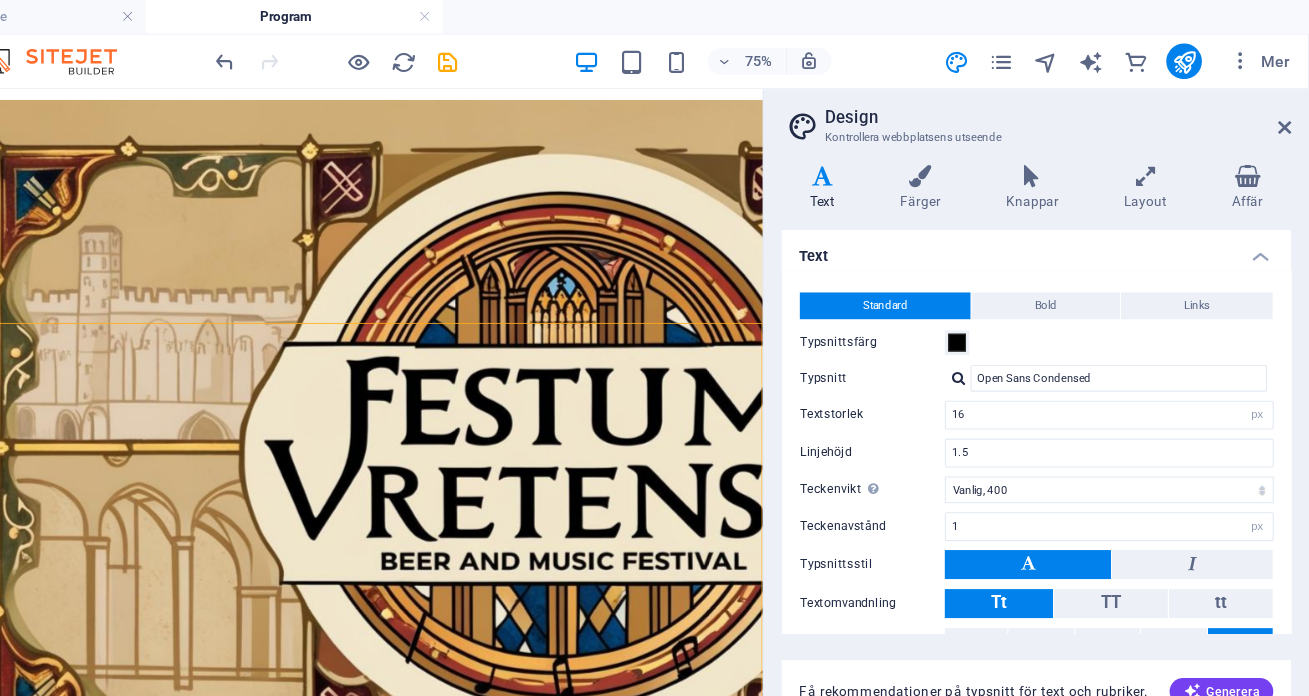 scroll, scrollTop: 0, scrollLeft: 1, axis: horizontal 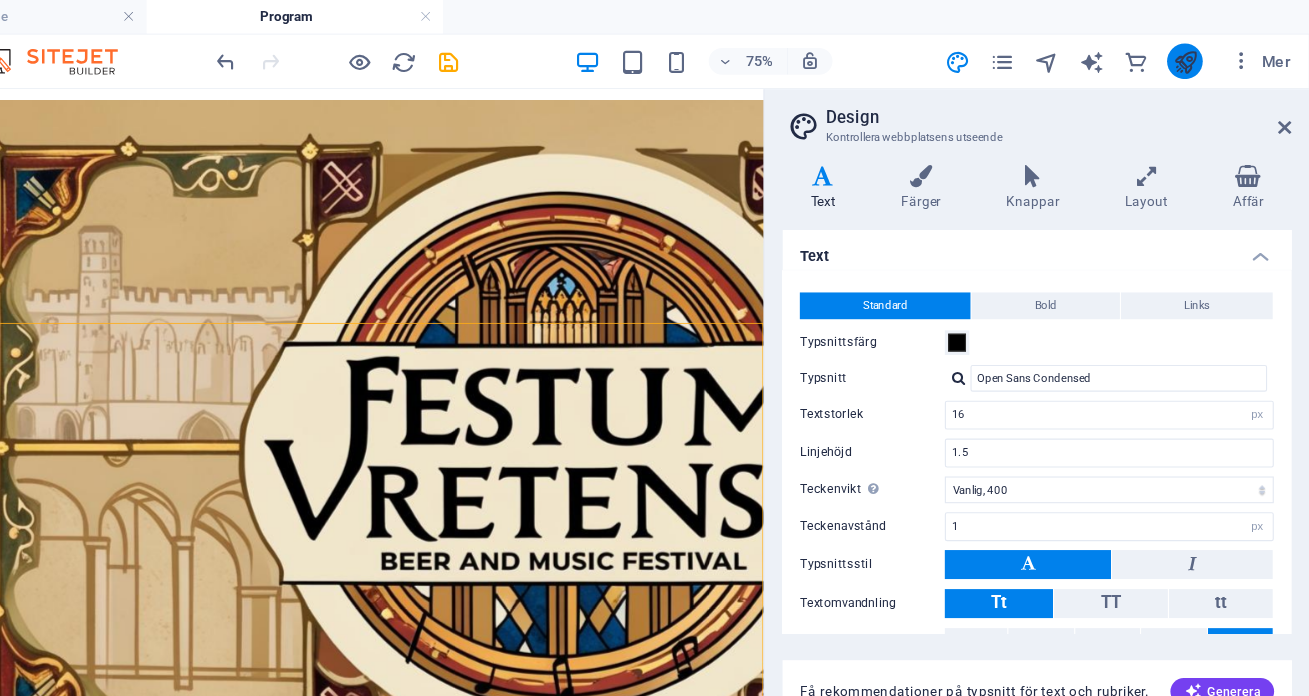 click at bounding box center [1197, 55] 